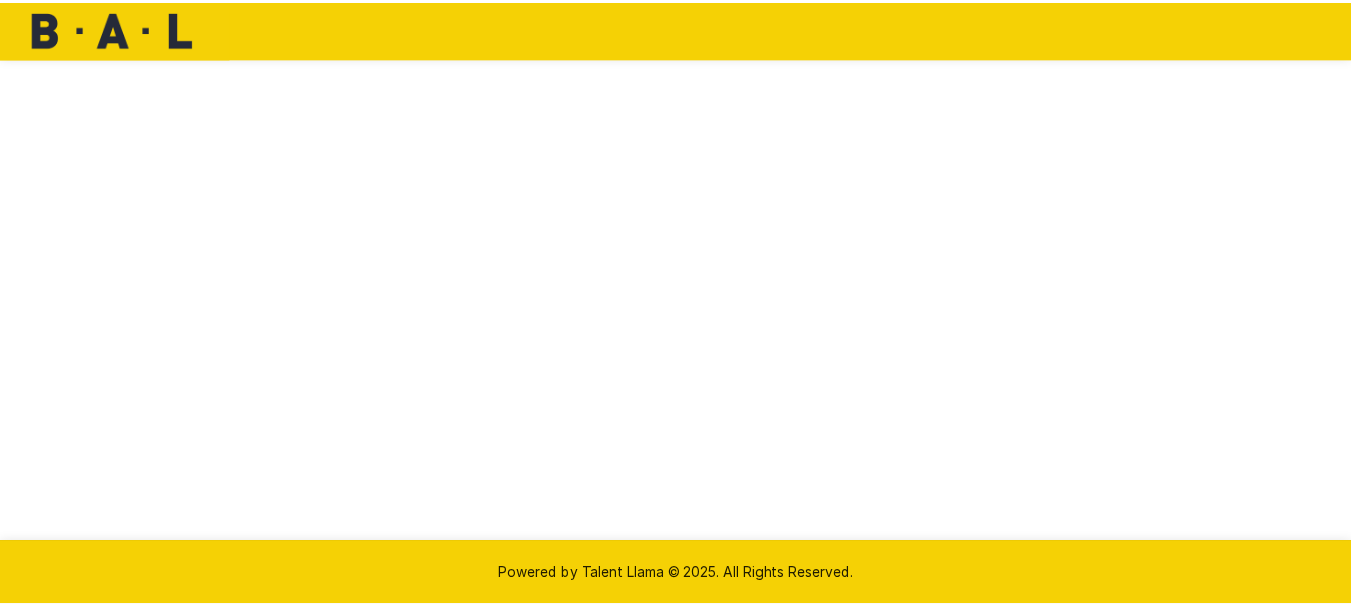 scroll, scrollTop: 0, scrollLeft: 0, axis: both 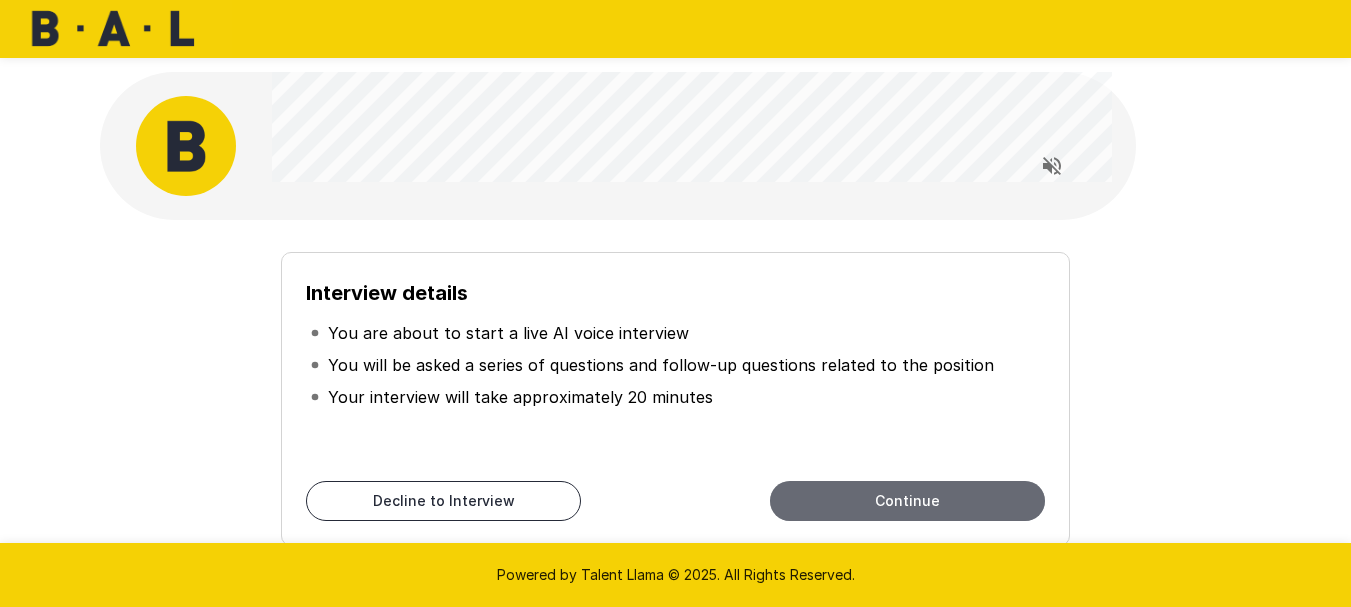 click on "Continue" at bounding box center [907, 501] 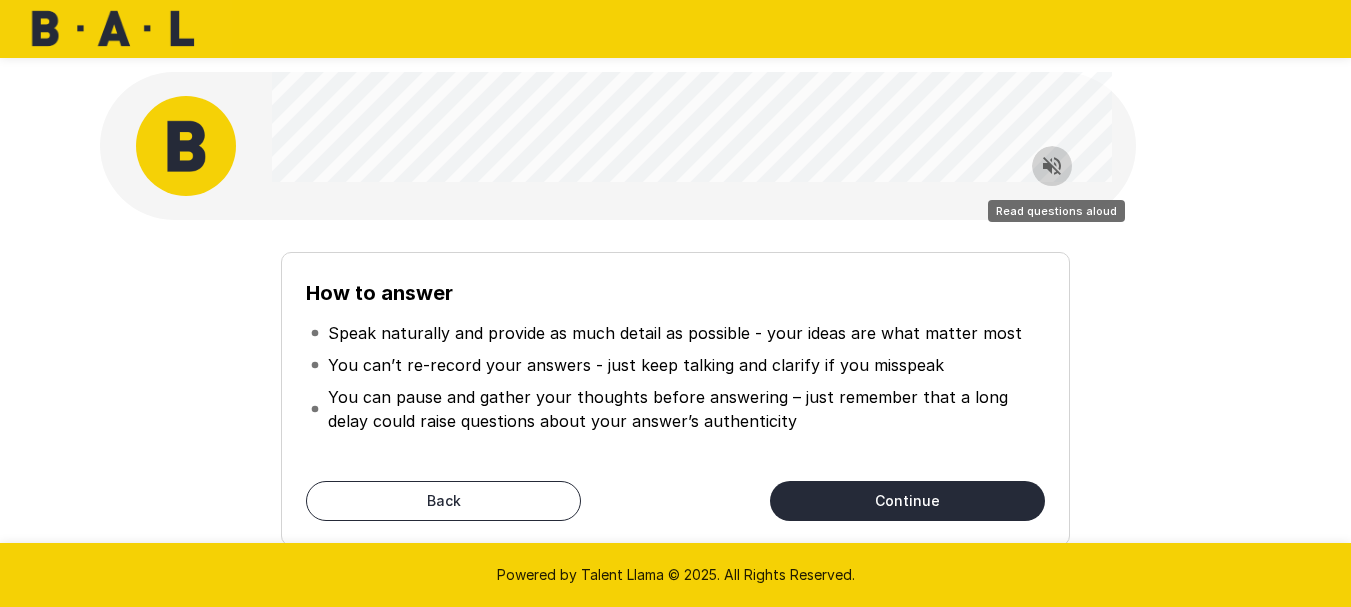 click 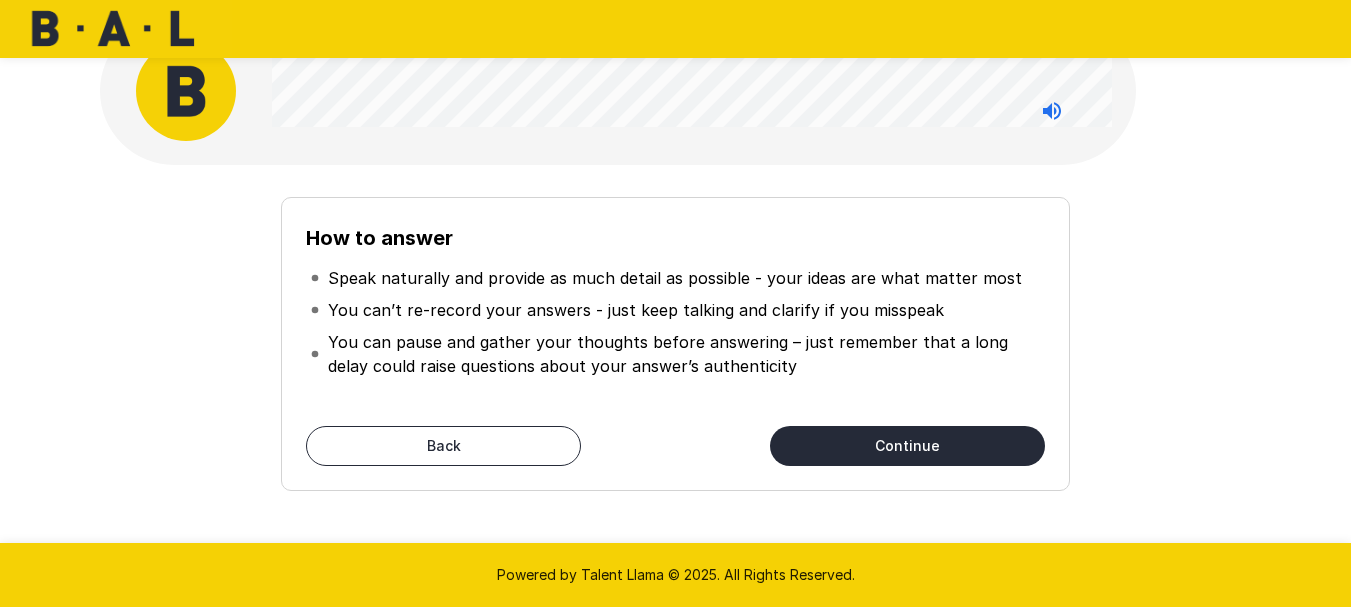scroll, scrollTop: 51, scrollLeft: 0, axis: vertical 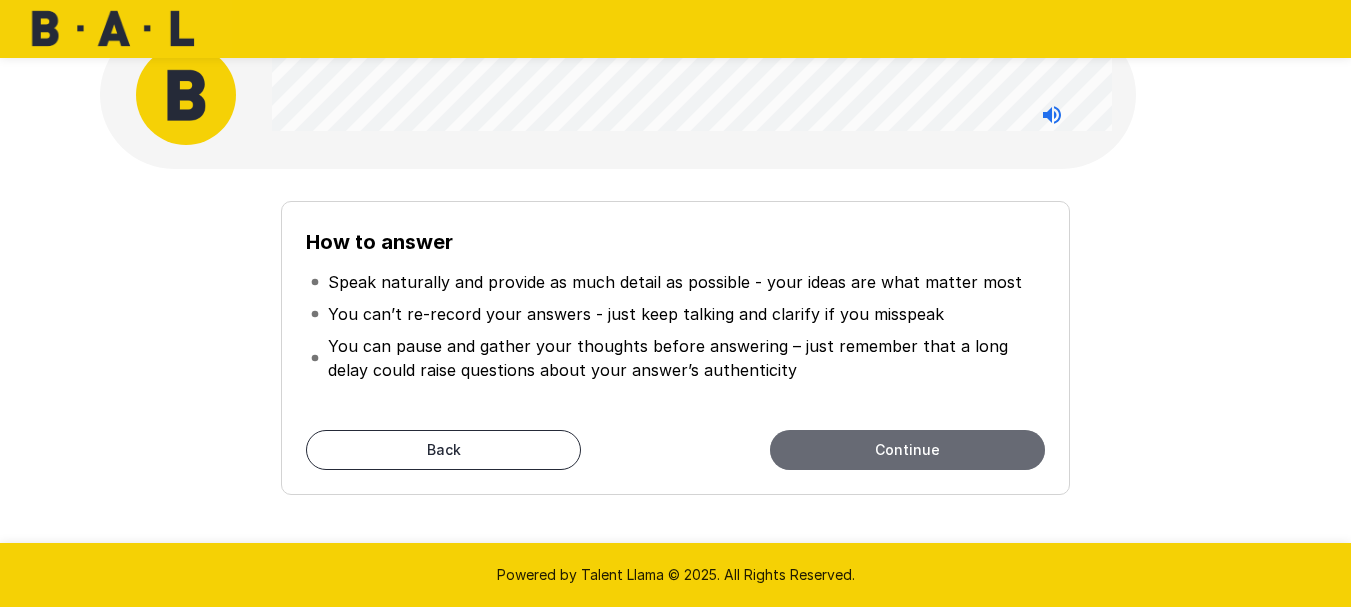 click on "Continue" at bounding box center (907, 450) 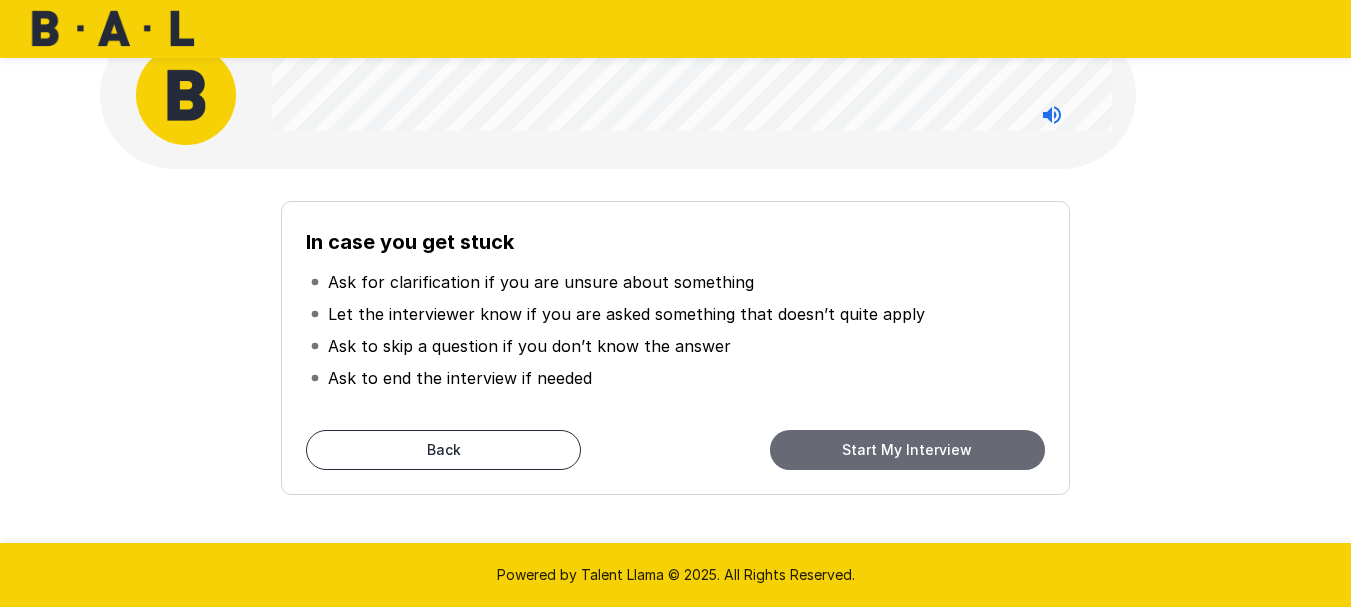 click on "Start My Interview" at bounding box center (907, 450) 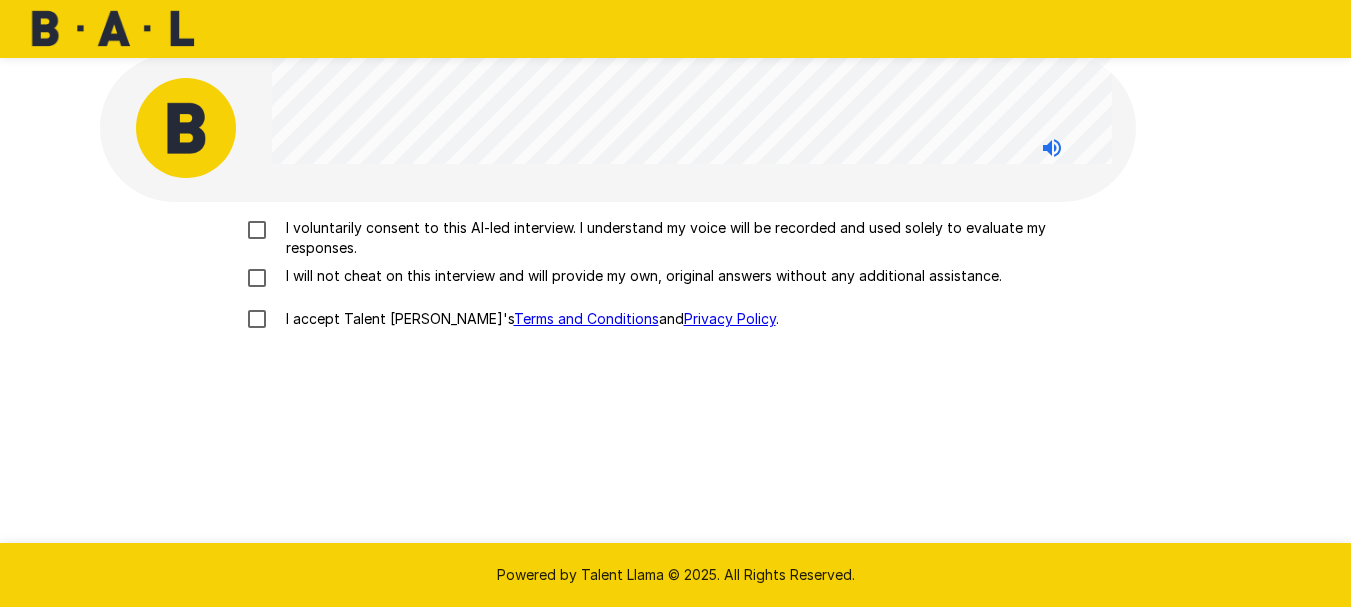 scroll, scrollTop: 0, scrollLeft: 0, axis: both 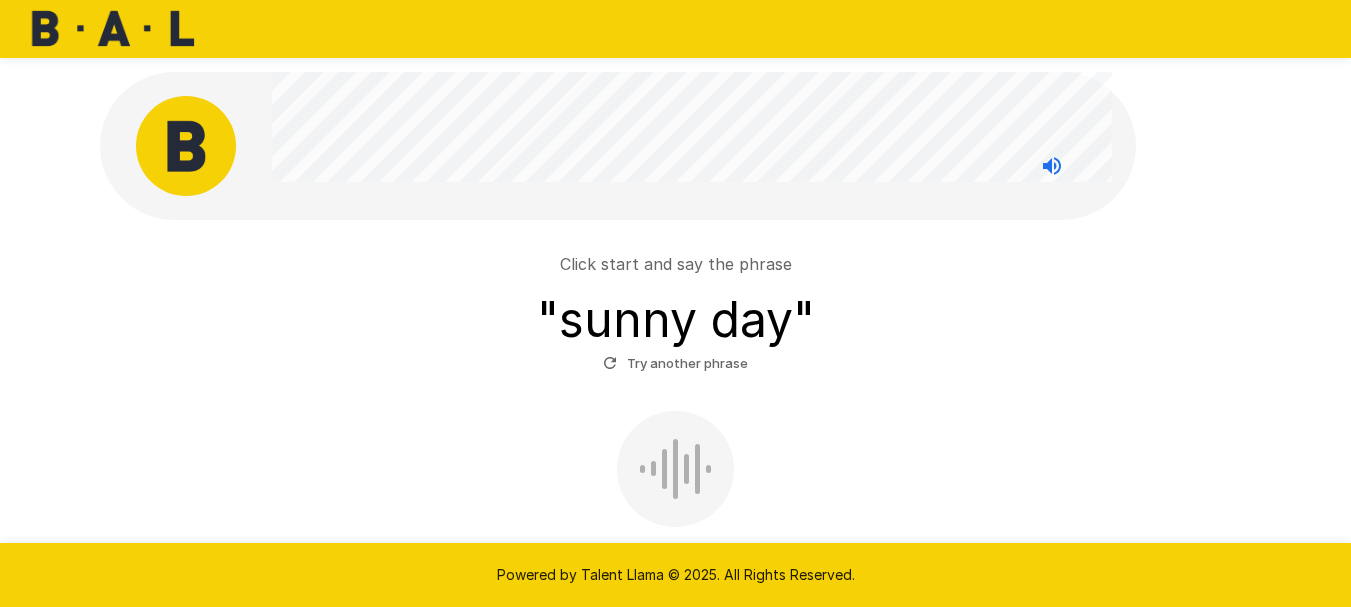 click on "Click start and say the phrase " sunny day " Try another phrase" at bounding box center [676, 315] 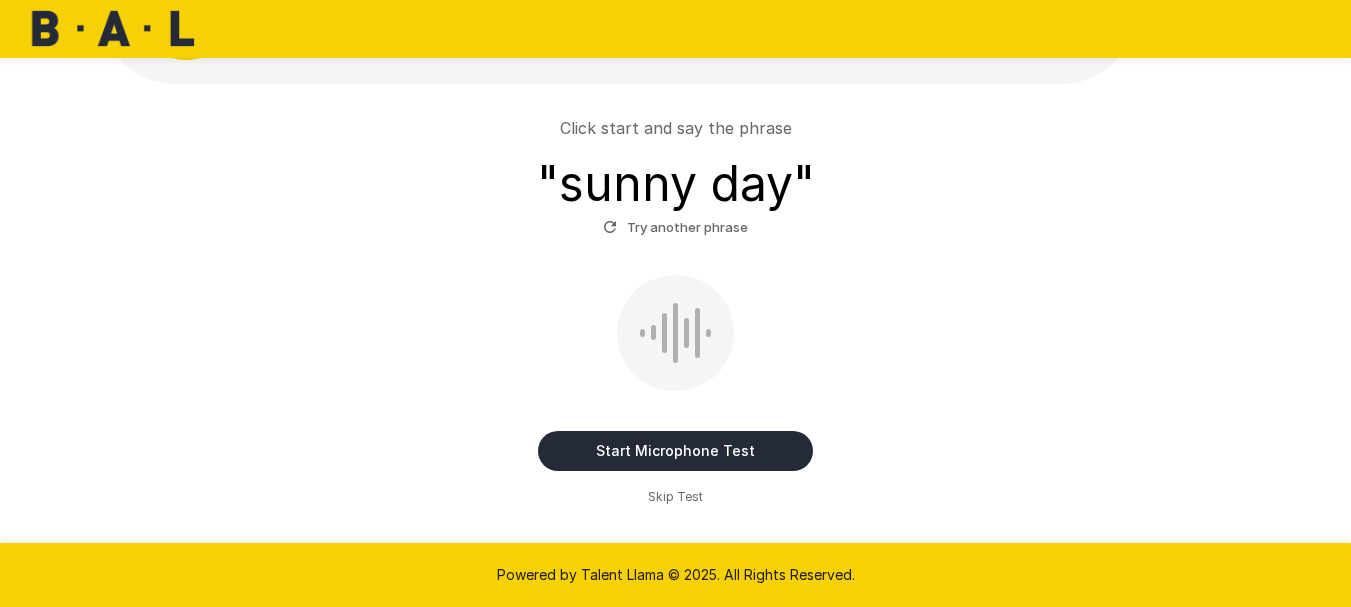 scroll, scrollTop: 133, scrollLeft: 0, axis: vertical 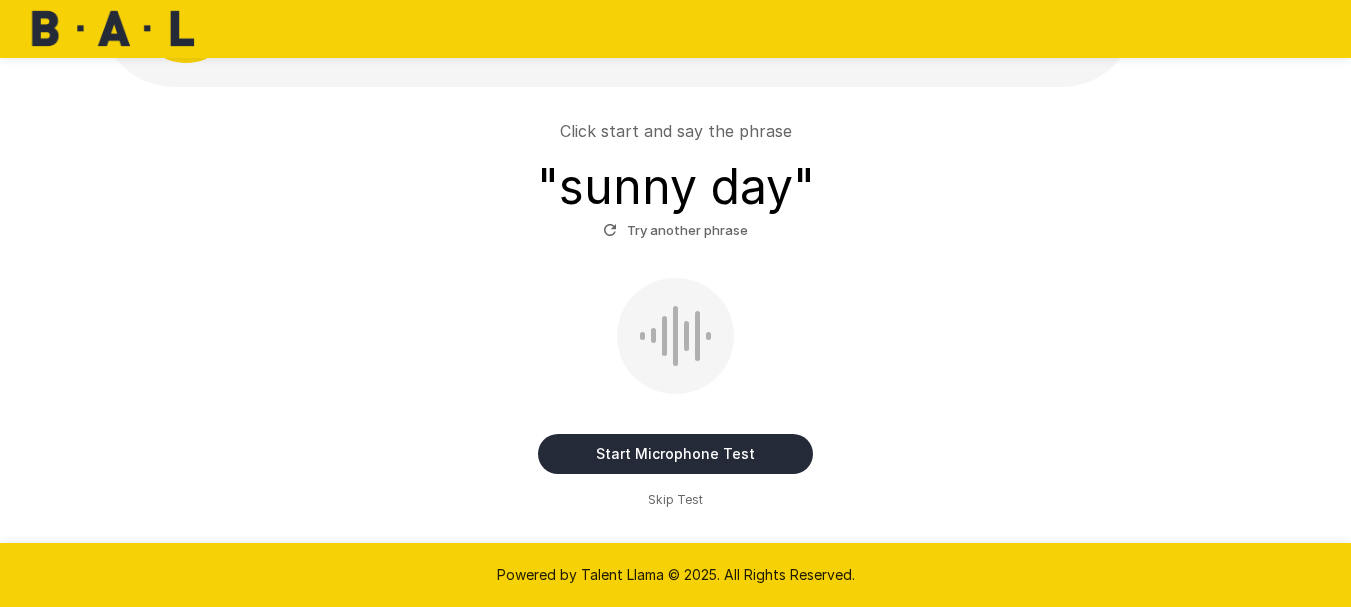 click on "Start Microphone Test" at bounding box center (675, 454) 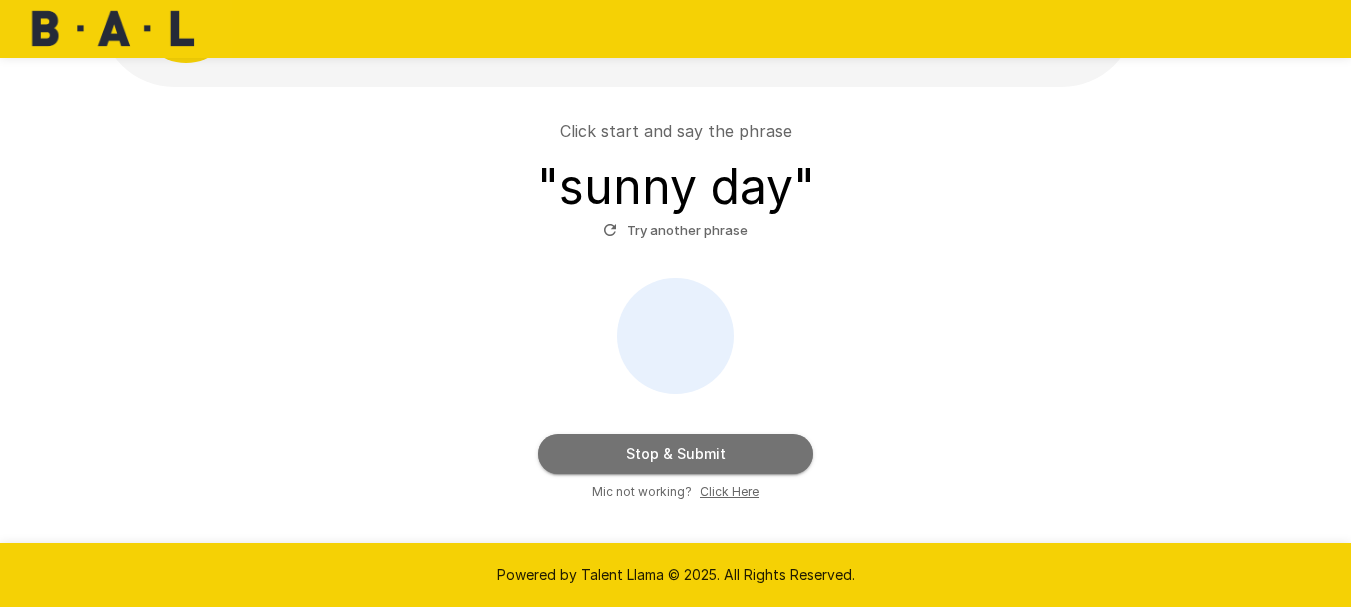click on "Stop & Submit" at bounding box center (675, 454) 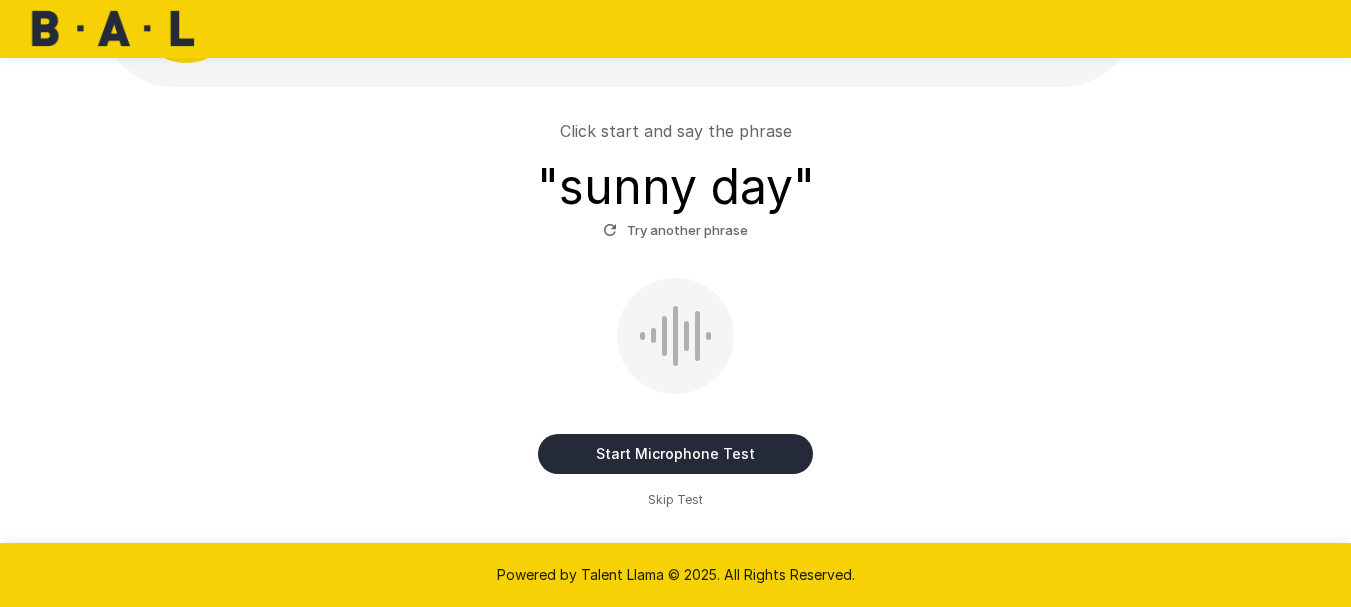scroll, scrollTop: 91, scrollLeft: 0, axis: vertical 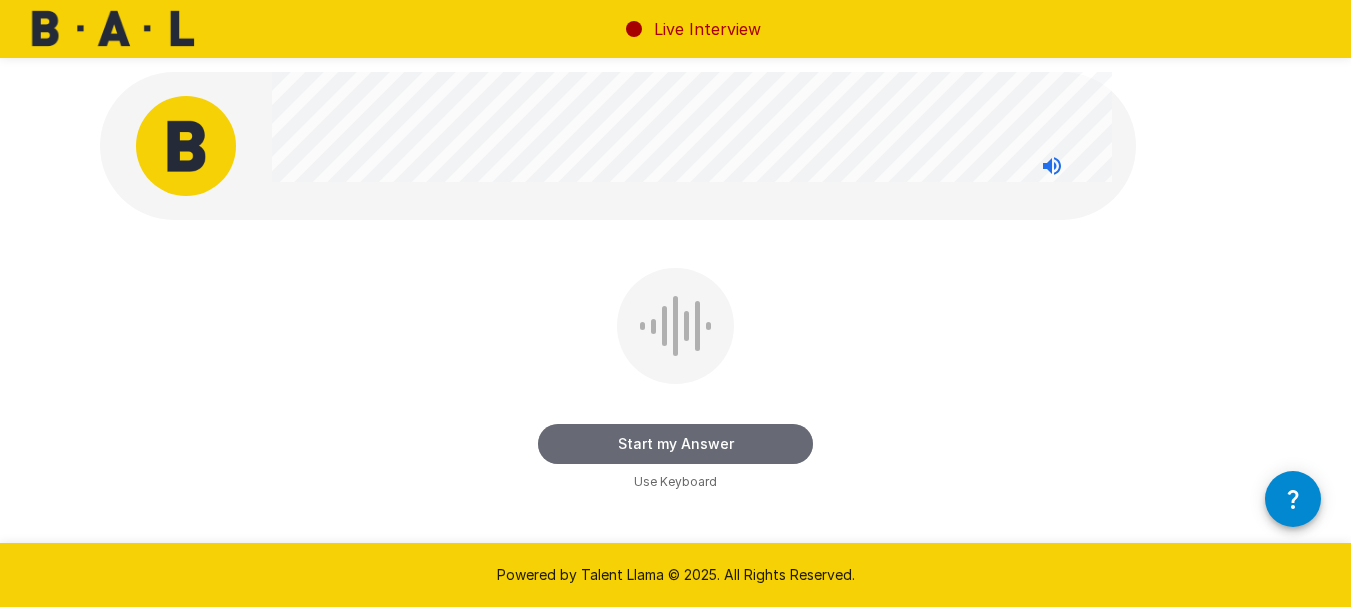 click on "Start my Answer" at bounding box center (675, 444) 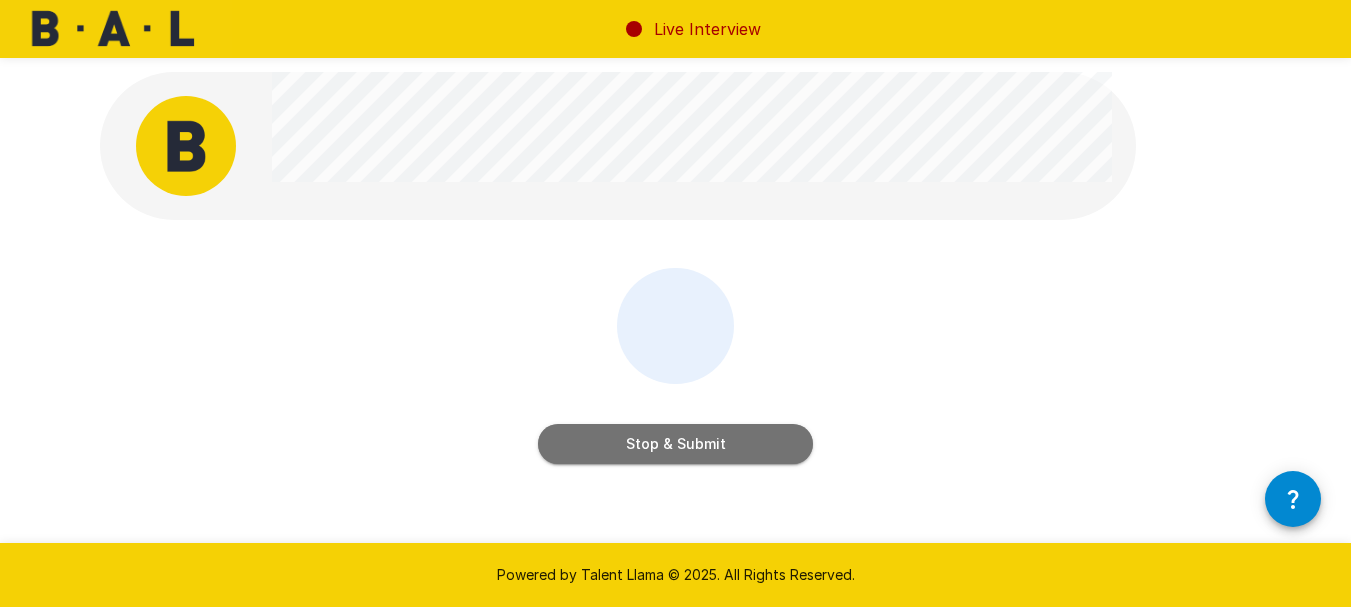 click on "Stop & Submit" at bounding box center (675, 444) 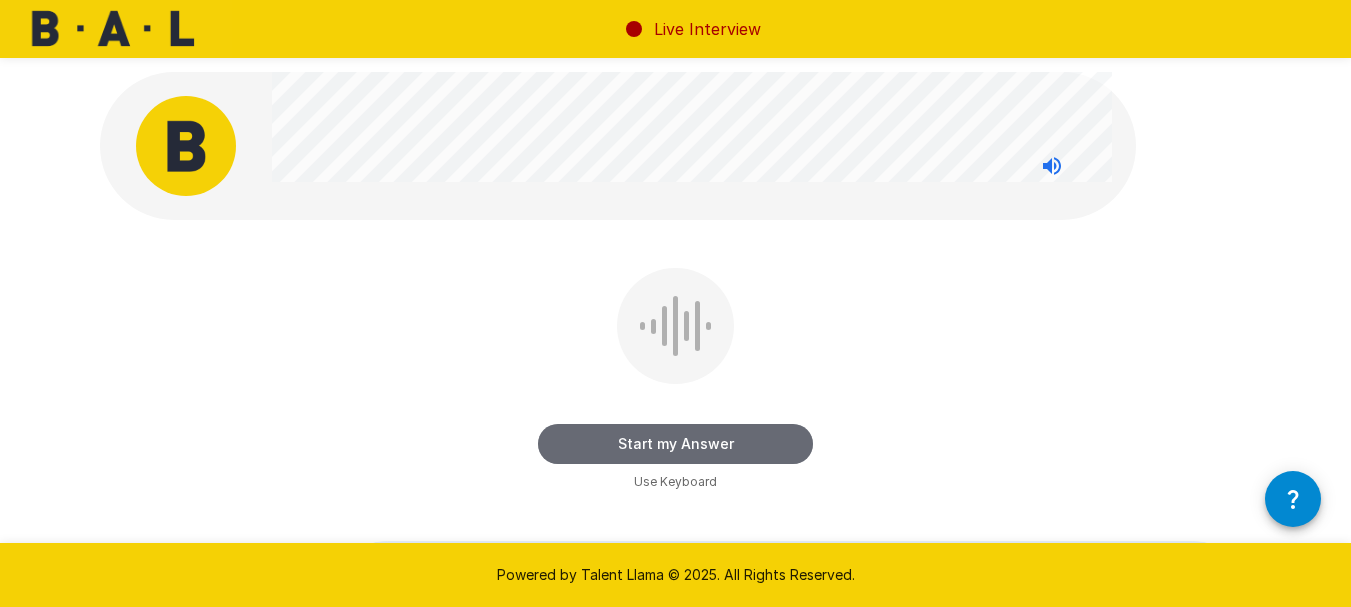 click on "Start my Answer" at bounding box center [675, 444] 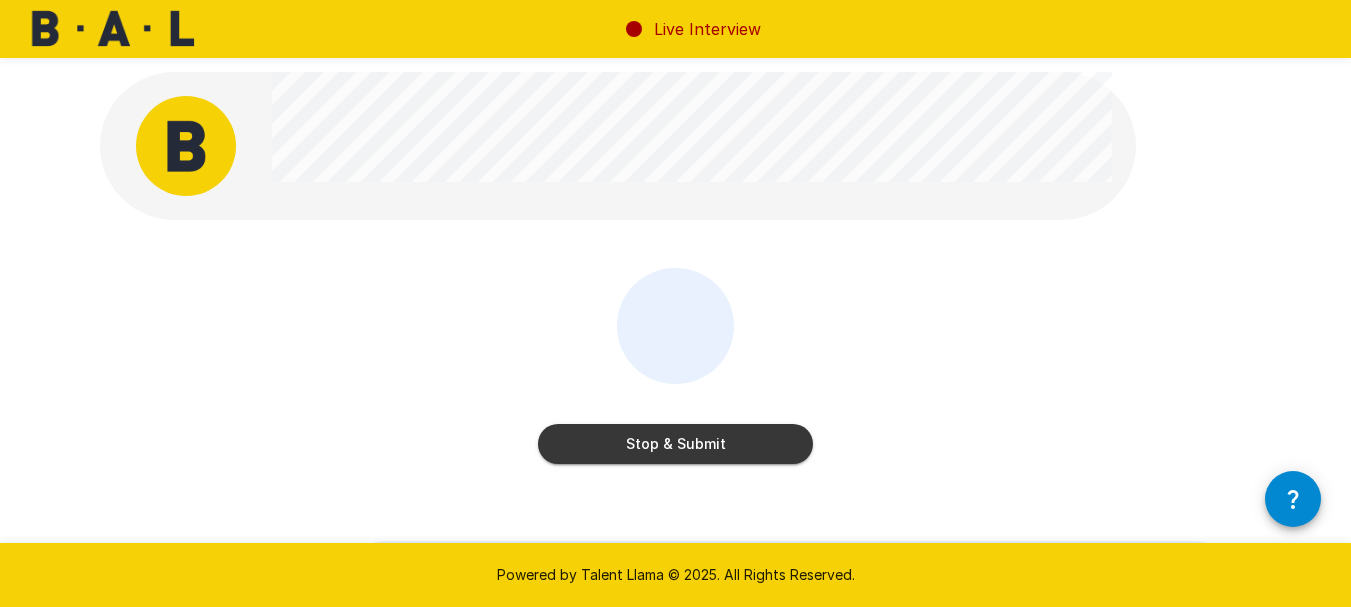click on "Stop & Submit" at bounding box center (675, 444) 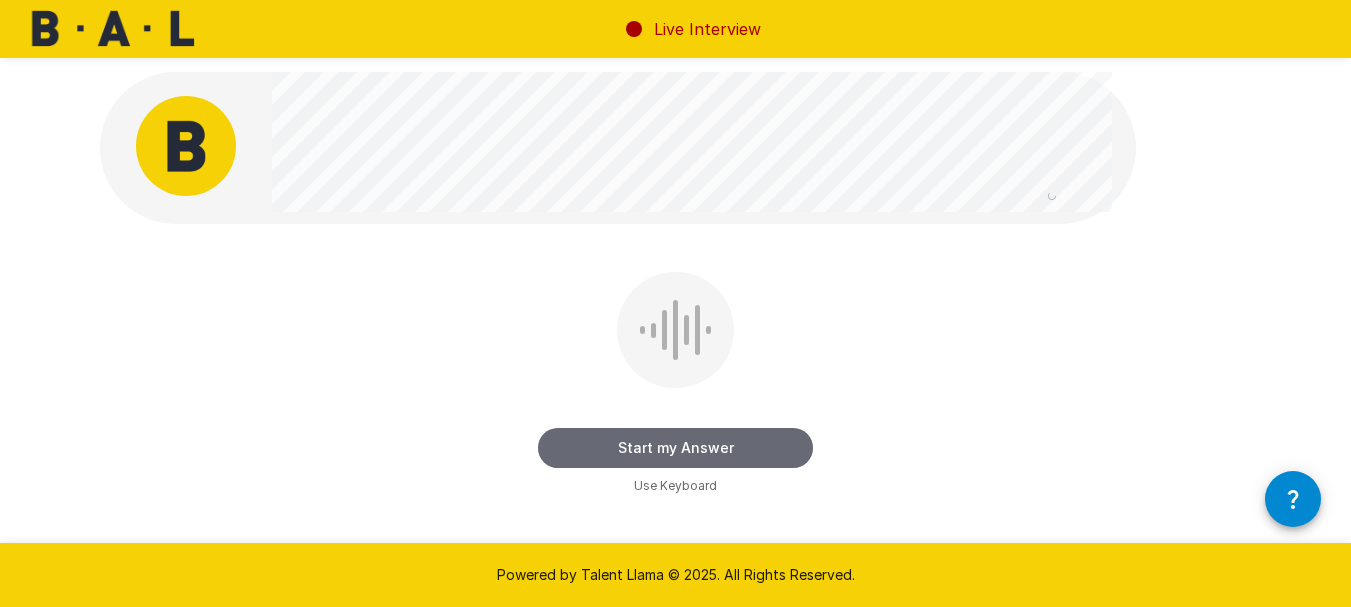 click on "Start my Answer" at bounding box center [675, 448] 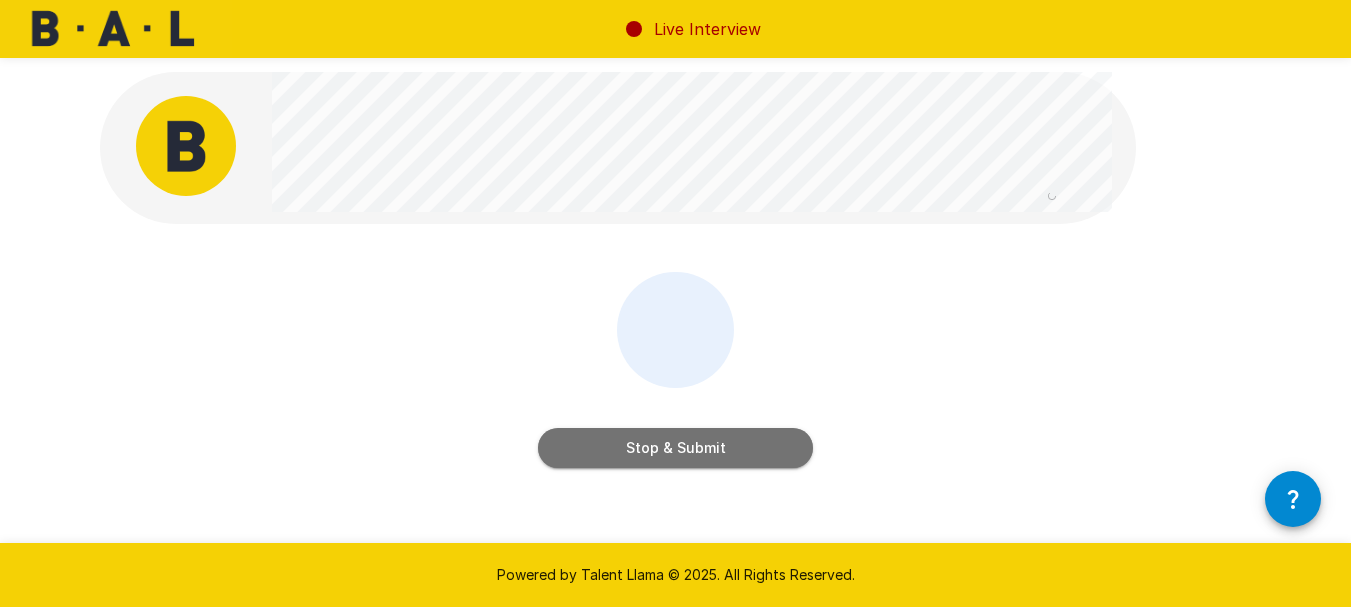 click on "Stop & Submit" at bounding box center (675, 448) 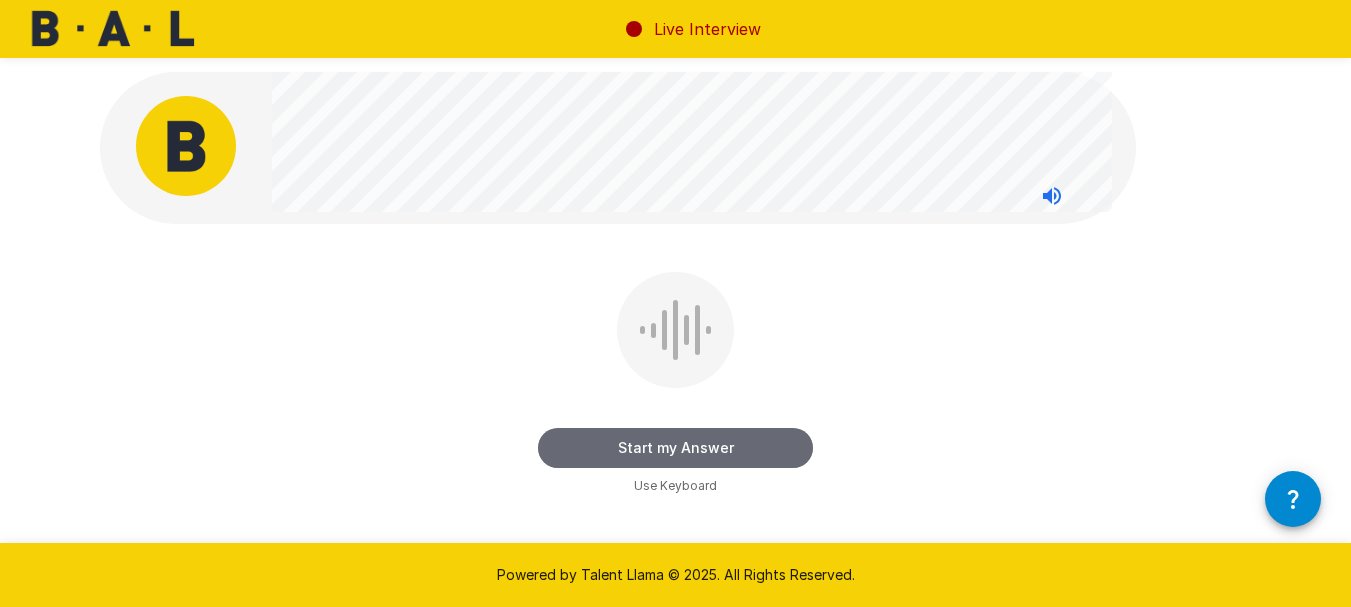 click on "Start my Answer" at bounding box center (675, 448) 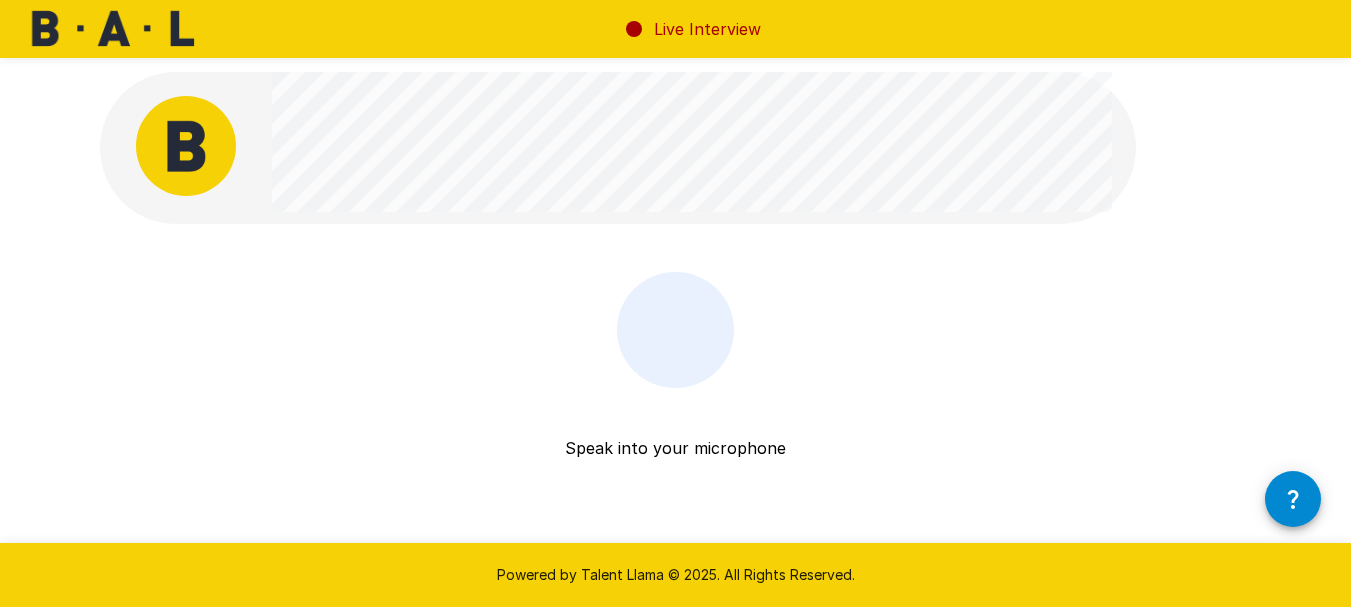 click on "Speak into your microphone" at bounding box center [675, 424] 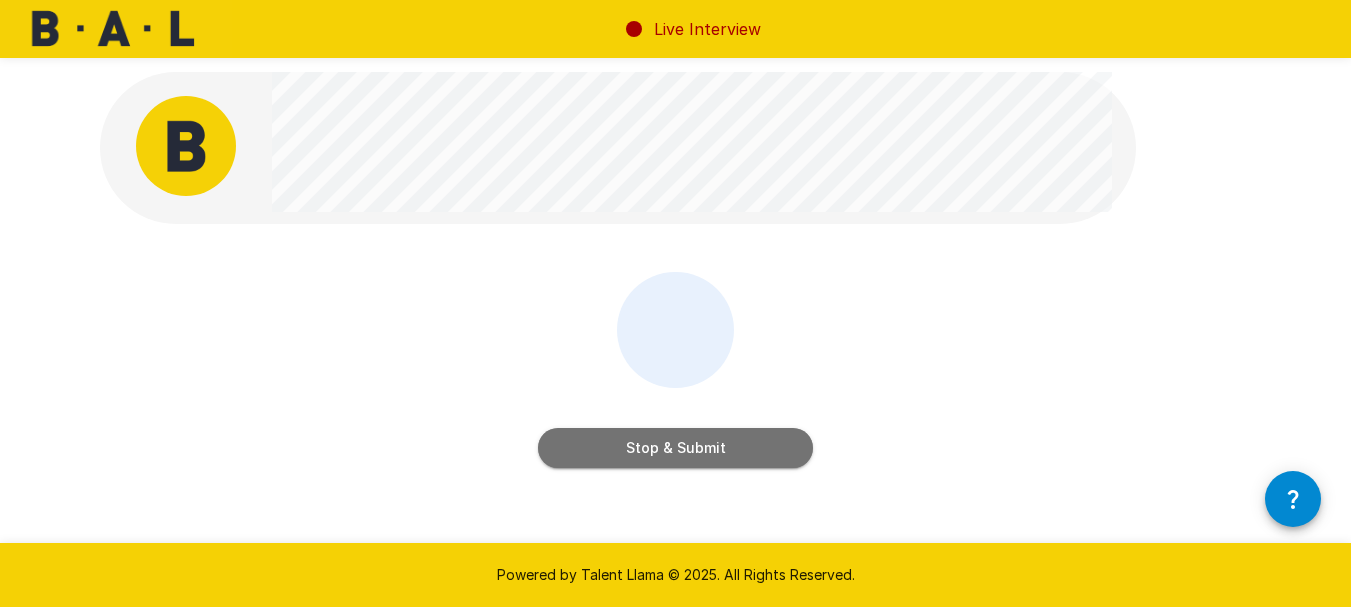 click on "Stop & Submit" at bounding box center (675, 448) 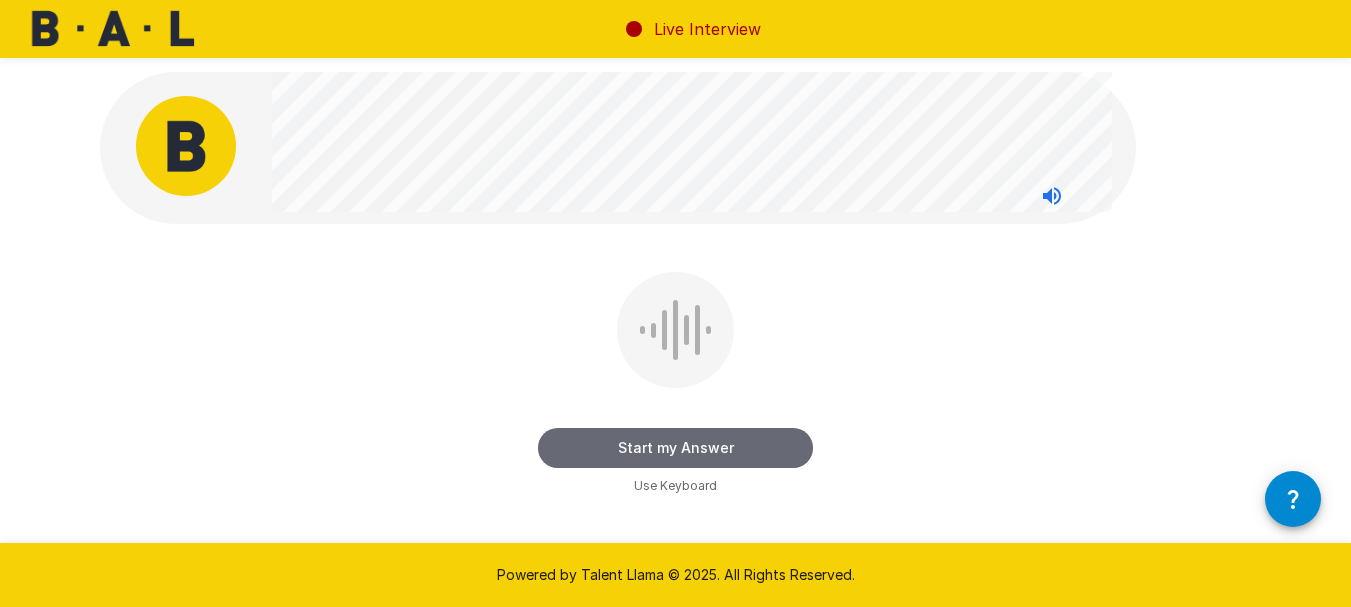 click on "Start my Answer" at bounding box center [675, 448] 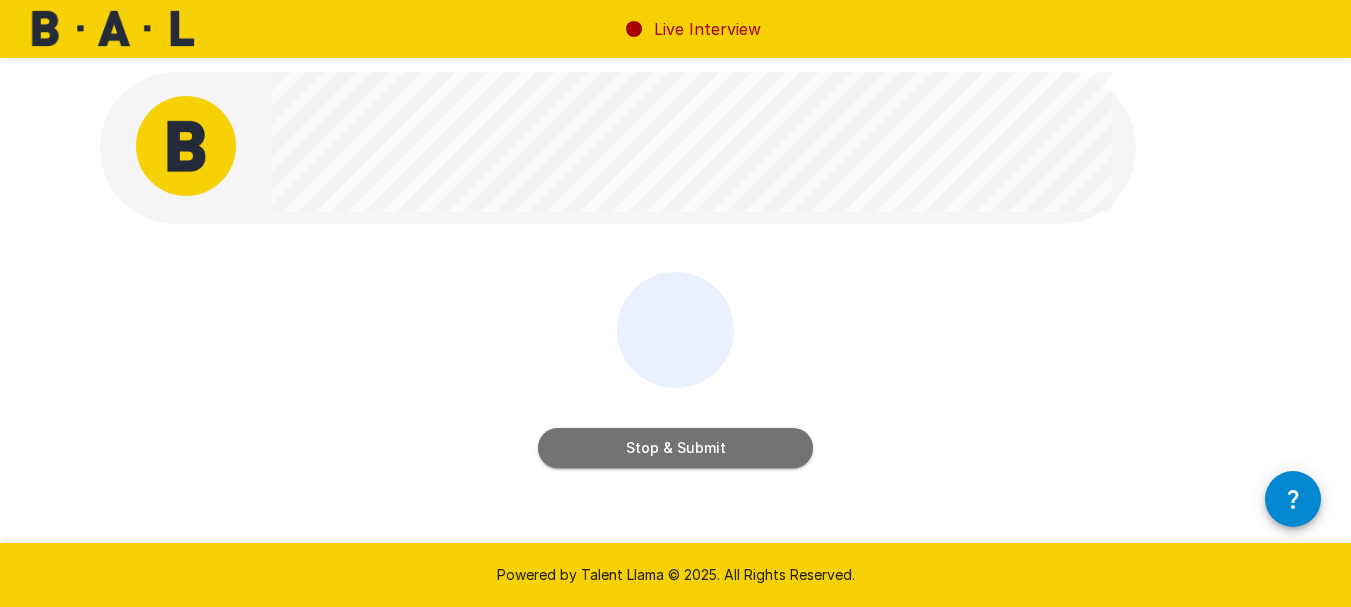 click on "Stop & Submit" at bounding box center [675, 448] 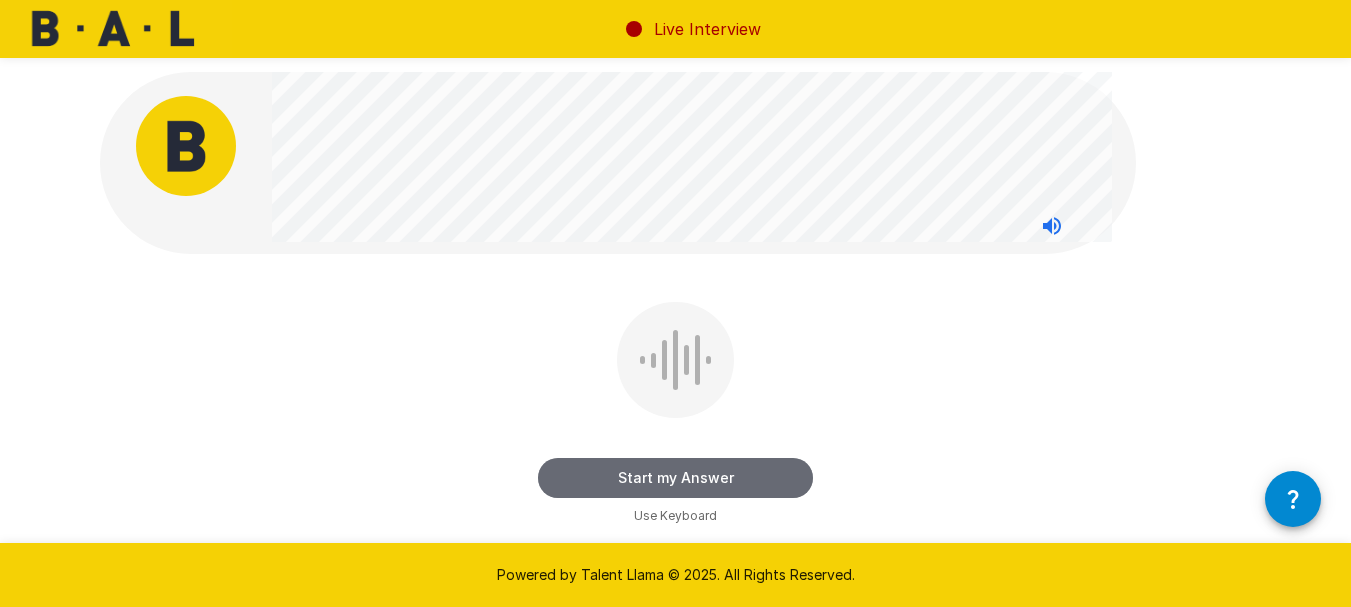 click on "Start my Answer" at bounding box center (675, 478) 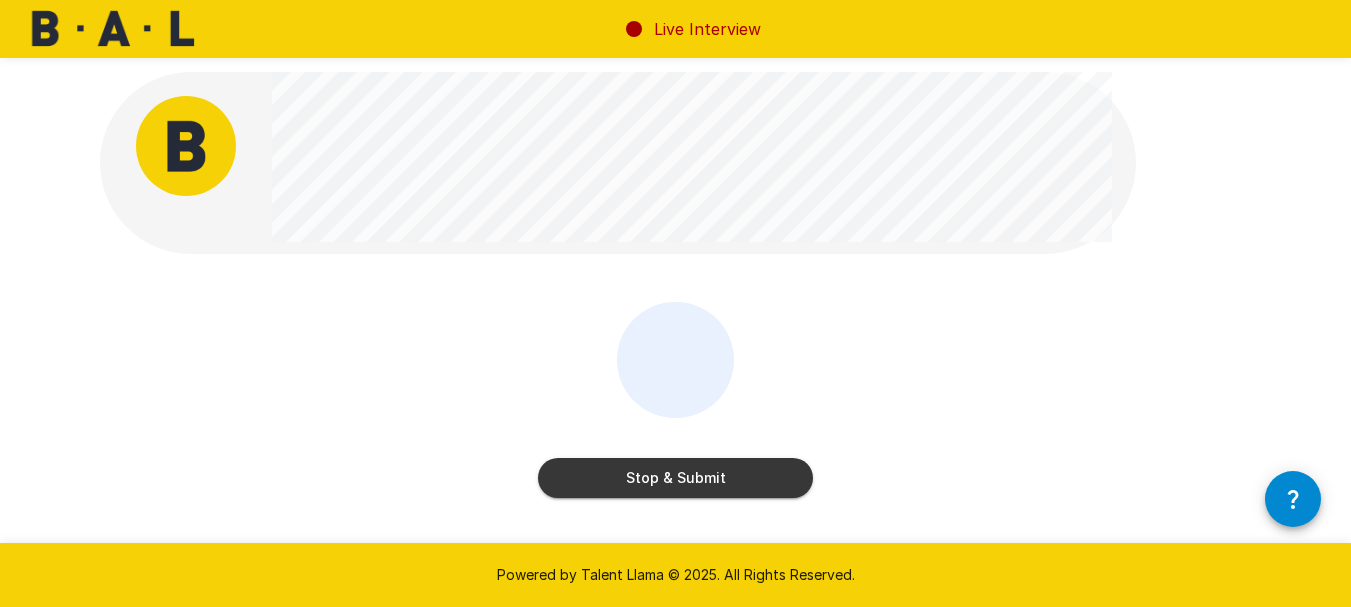 click on "Stop & Submit" at bounding box center (675, 478) 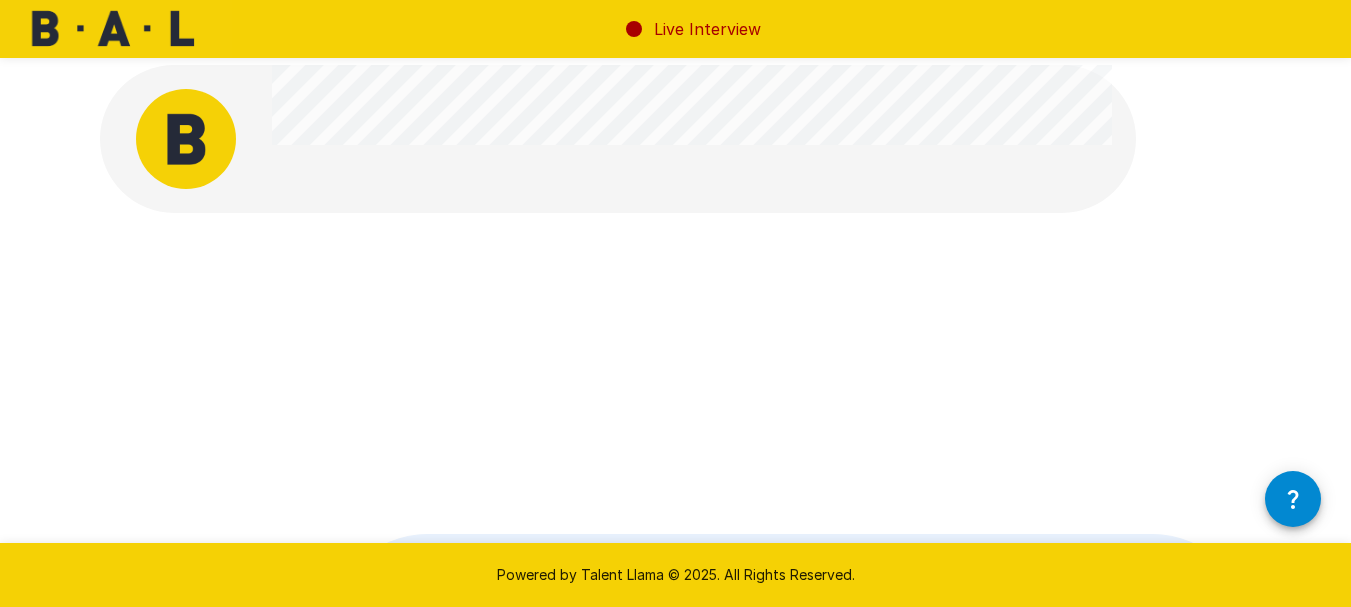 scroll, scrollTop: 5, scrollLeft: 0, axis: vertical 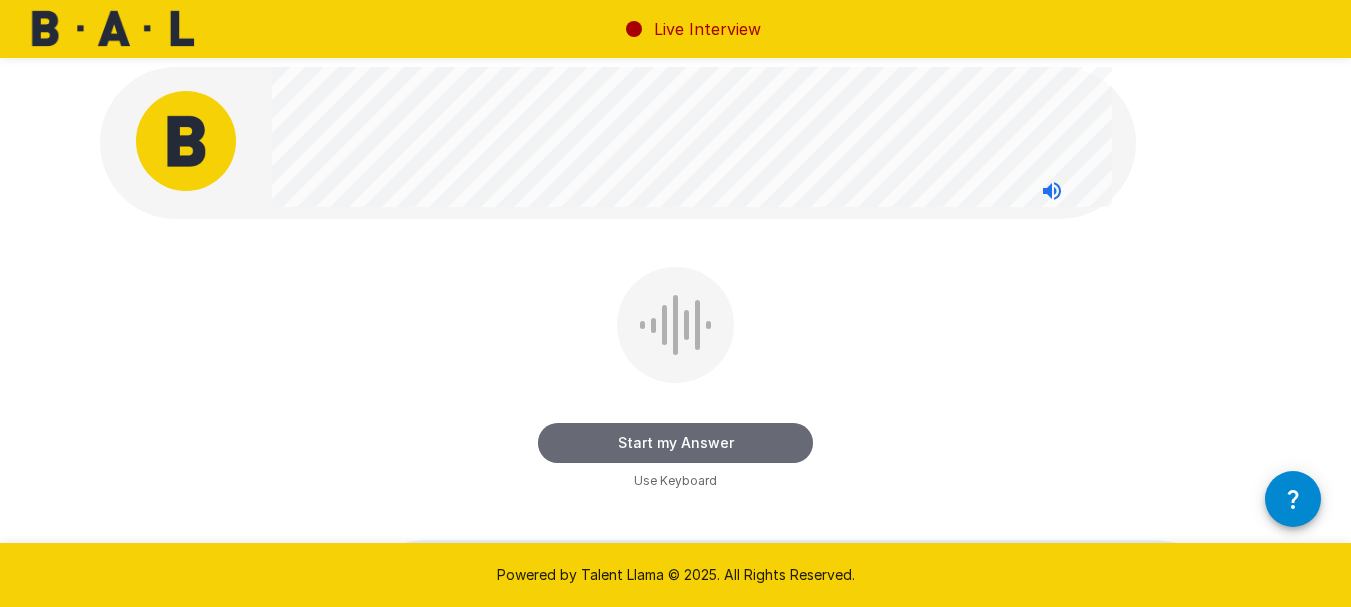 click on "Start my Answer" at bounding box center [675, 443] 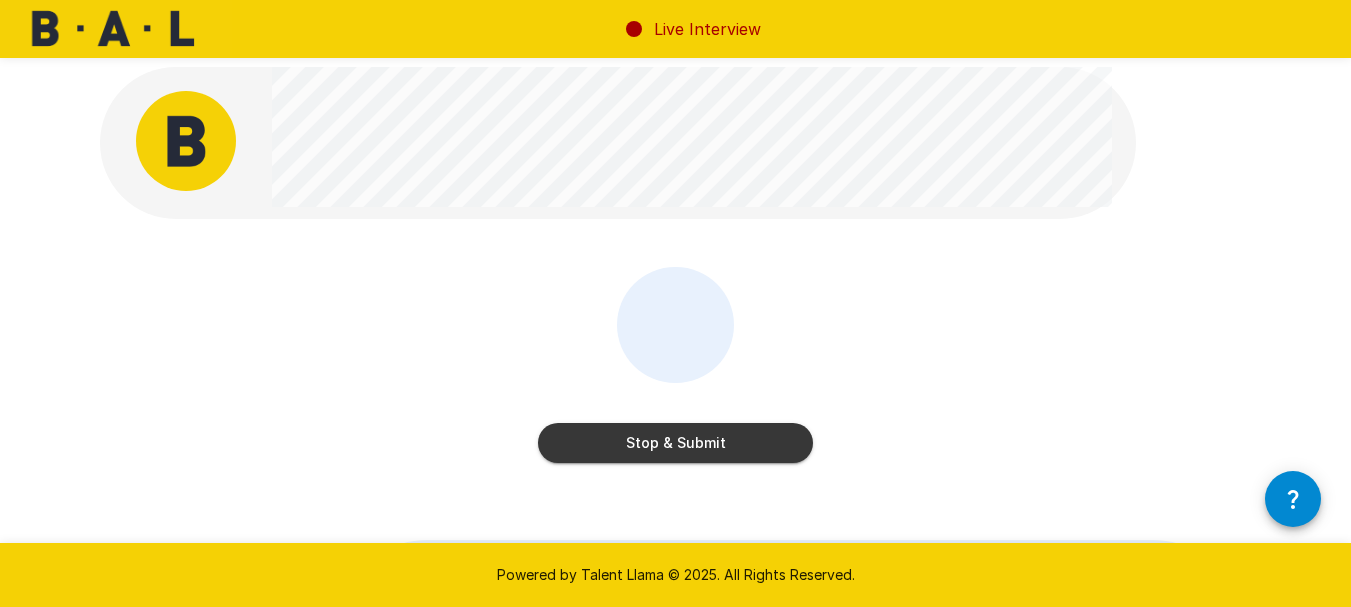 click on "Stop & Submit" at bounding box center (675, 443) 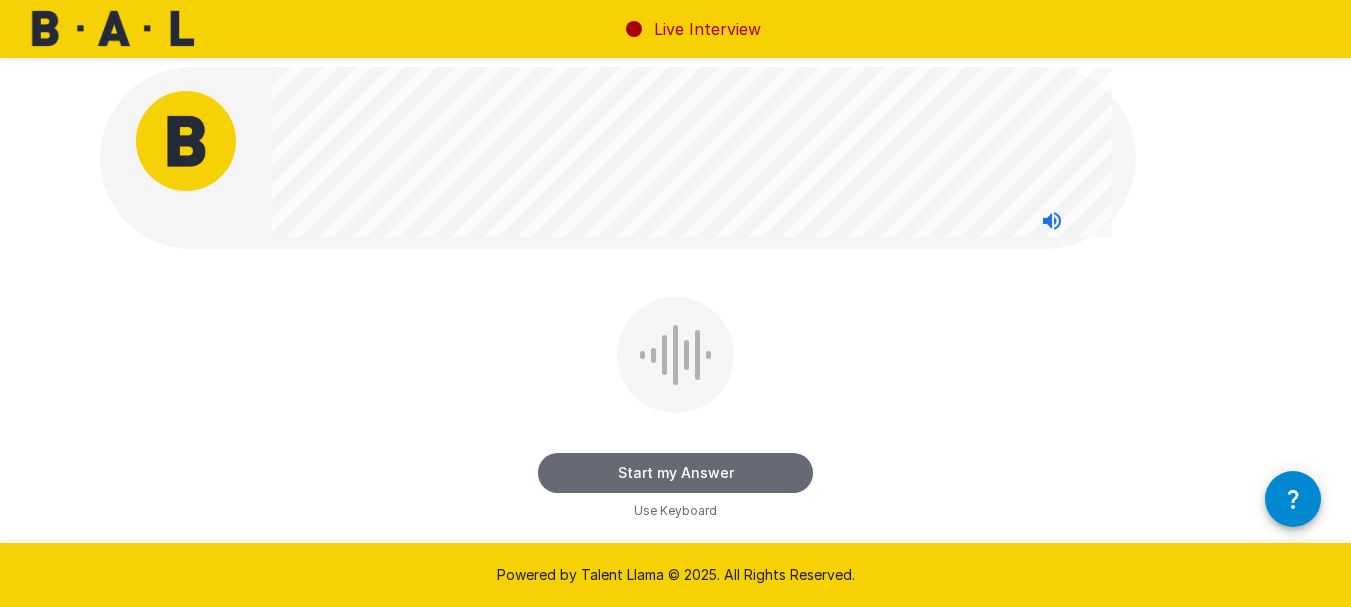 click on "Start my Answer" at bounding box center (675, 473) 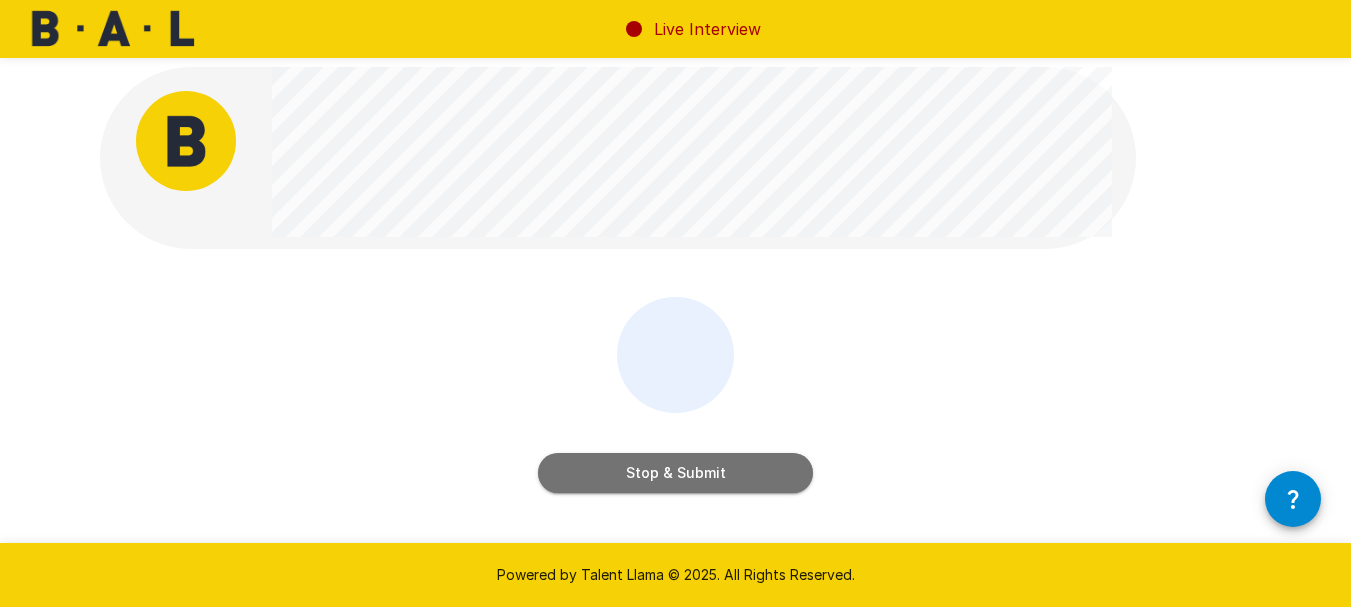 click on "Stop & Submit" at bounding box center [675, 473] 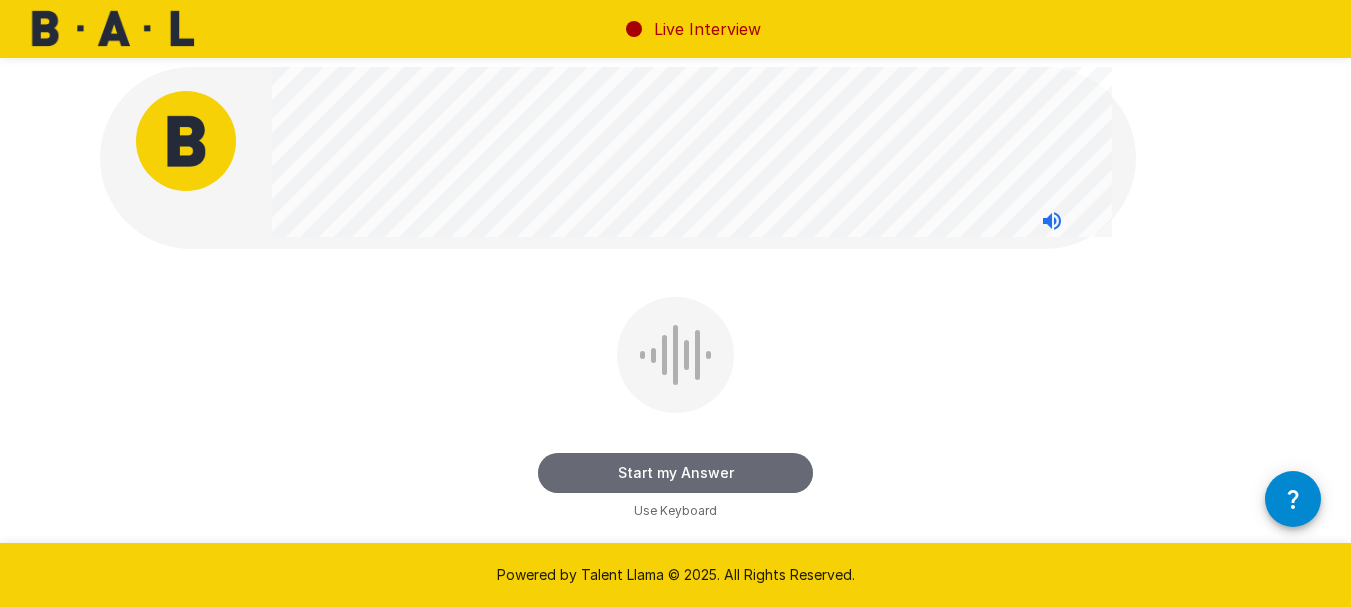 click on "Start my Answer" at bounding box center [675, 473] 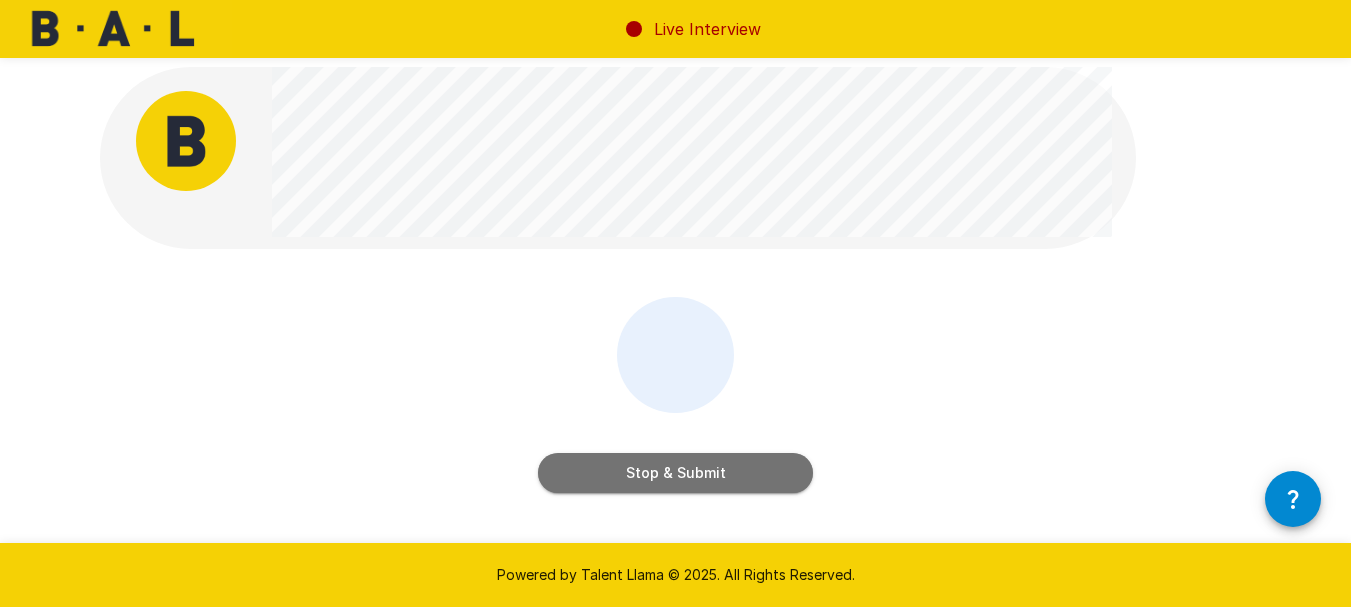 click on "Stop & Submit" at bounding box center [675, 473] 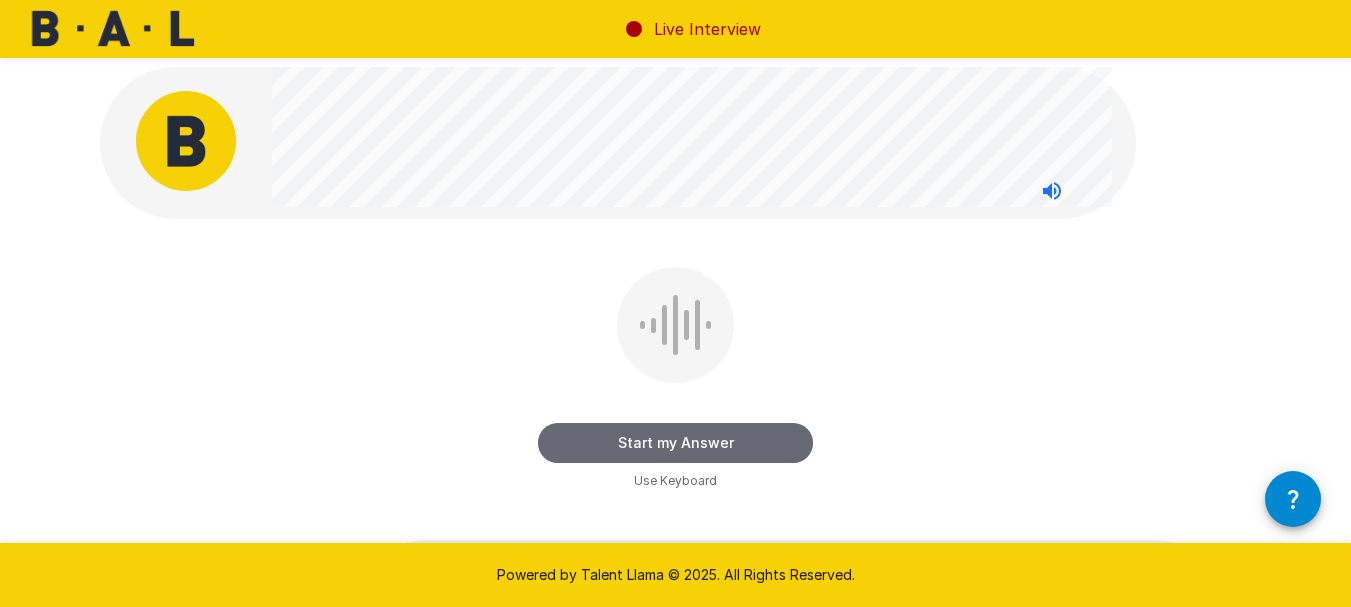 click on "Start my Answer" at bounding box center (675, 443) 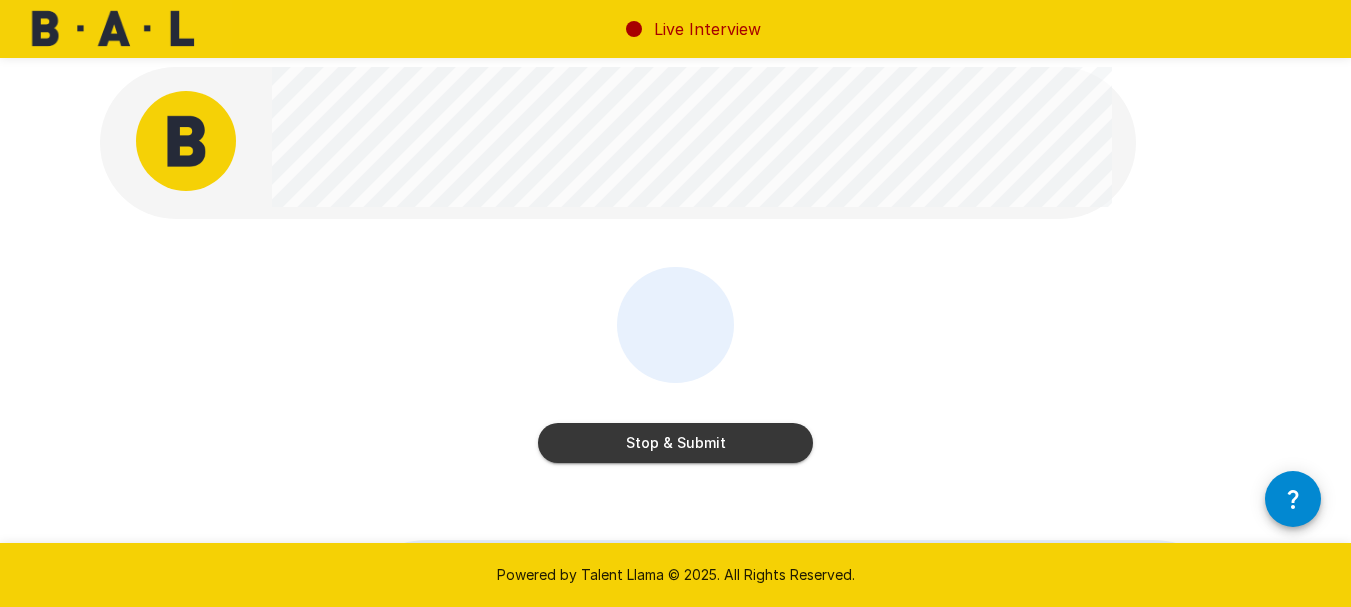 click on "Stop & Submit" at bounding box center (675, 443) 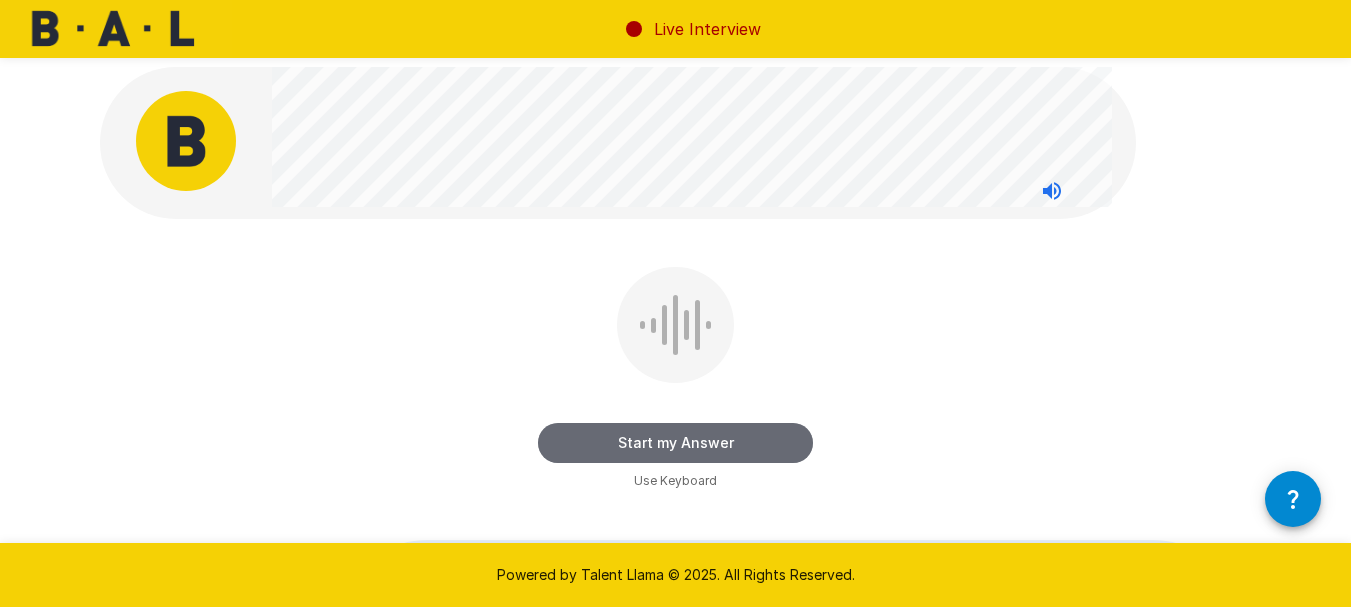 click on "Start my Answer" at bounding box center [675, 443] 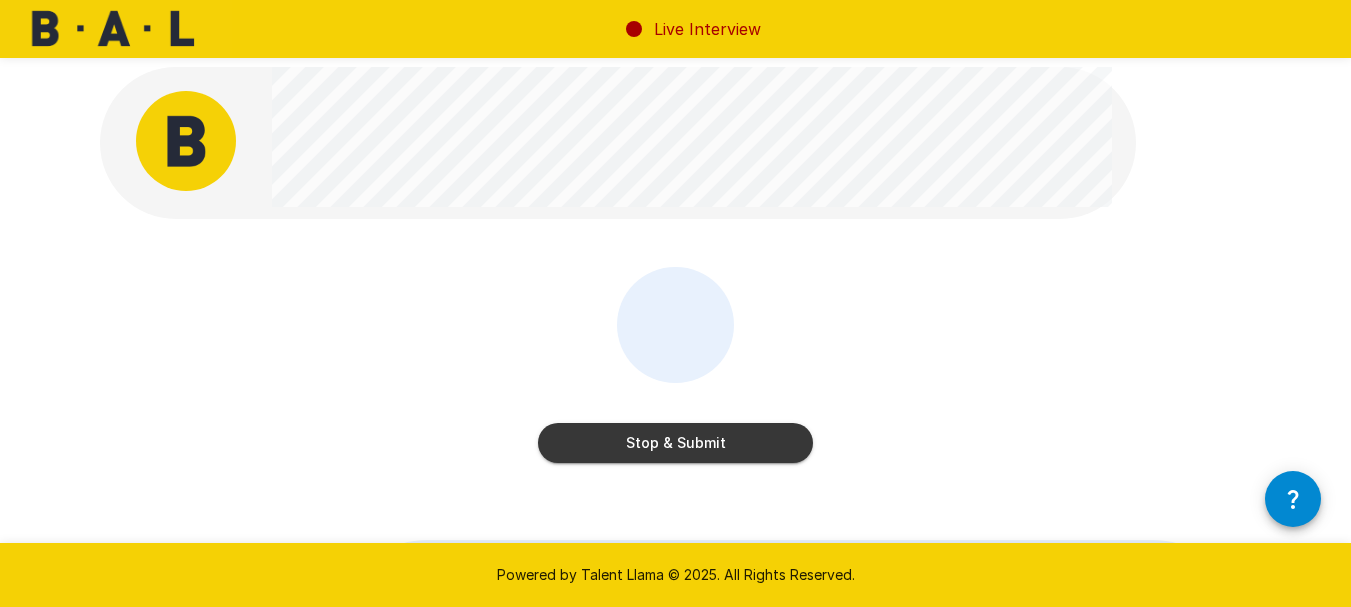 click on "Stop & Submit" at bounding box center [675, 443] 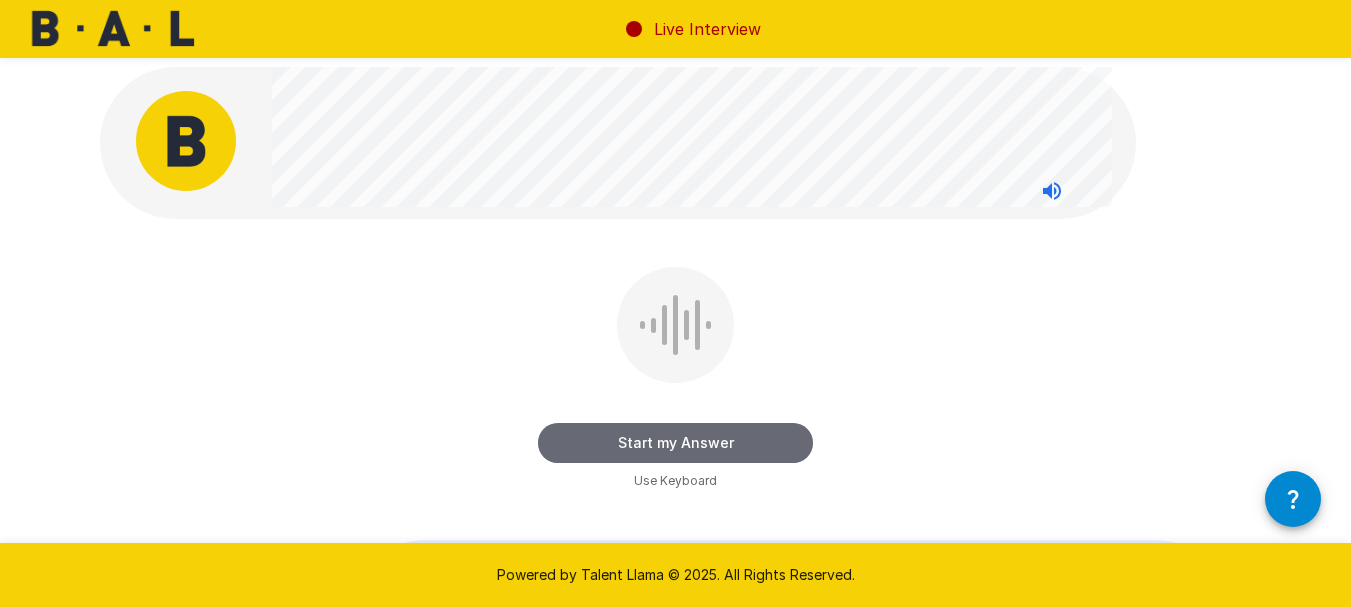 click on "Start my Answer" at bounding box center [675, 443] 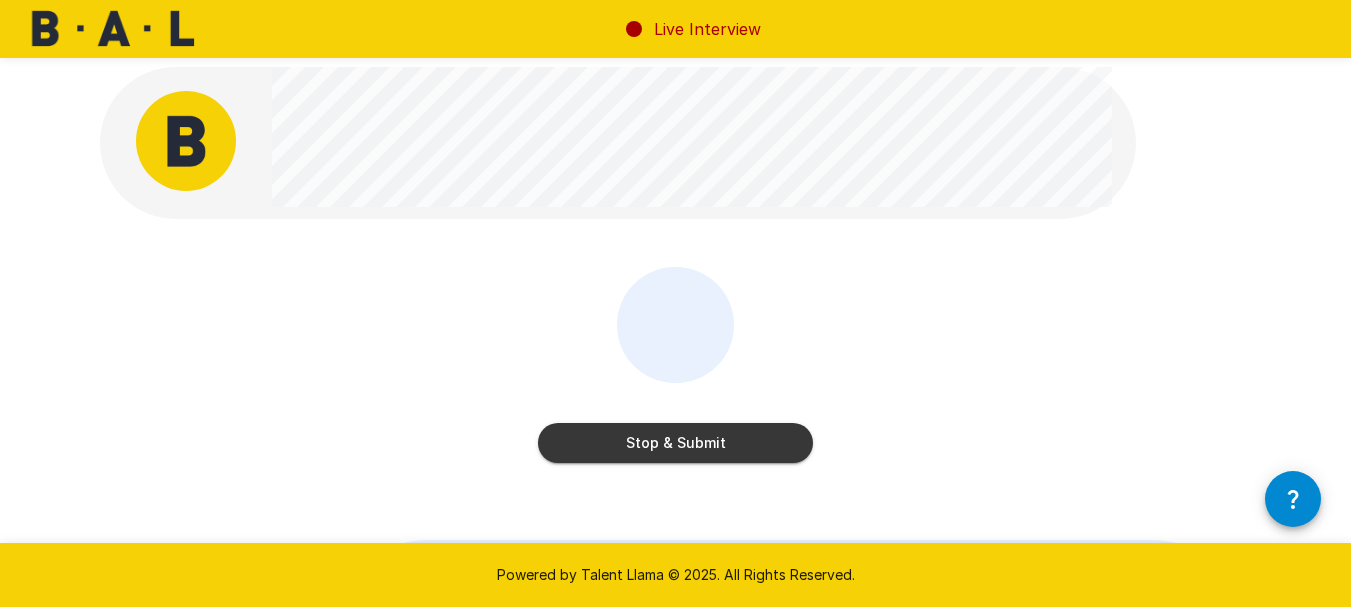 click on "Stop & Submit" at bounding box center (675, 443) 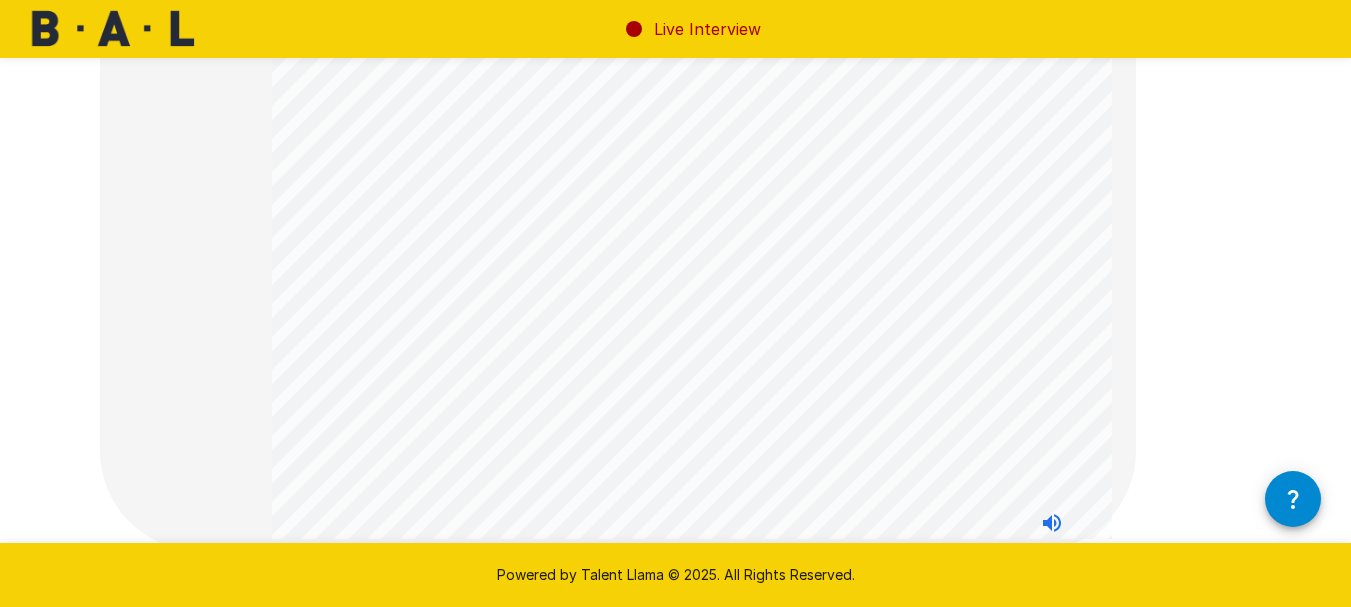 scroll, scrollTop: 205, scrollLeft: 0, axis: vertical 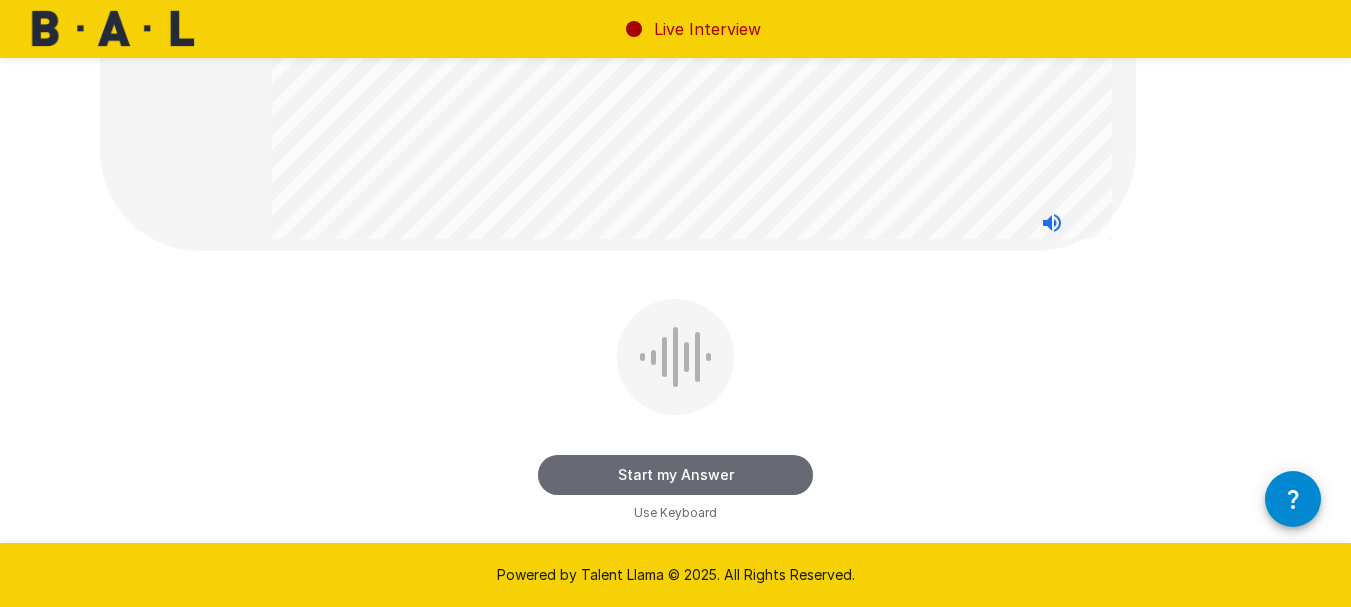 click on "Start my Answer" at bounding box center (675, 475) 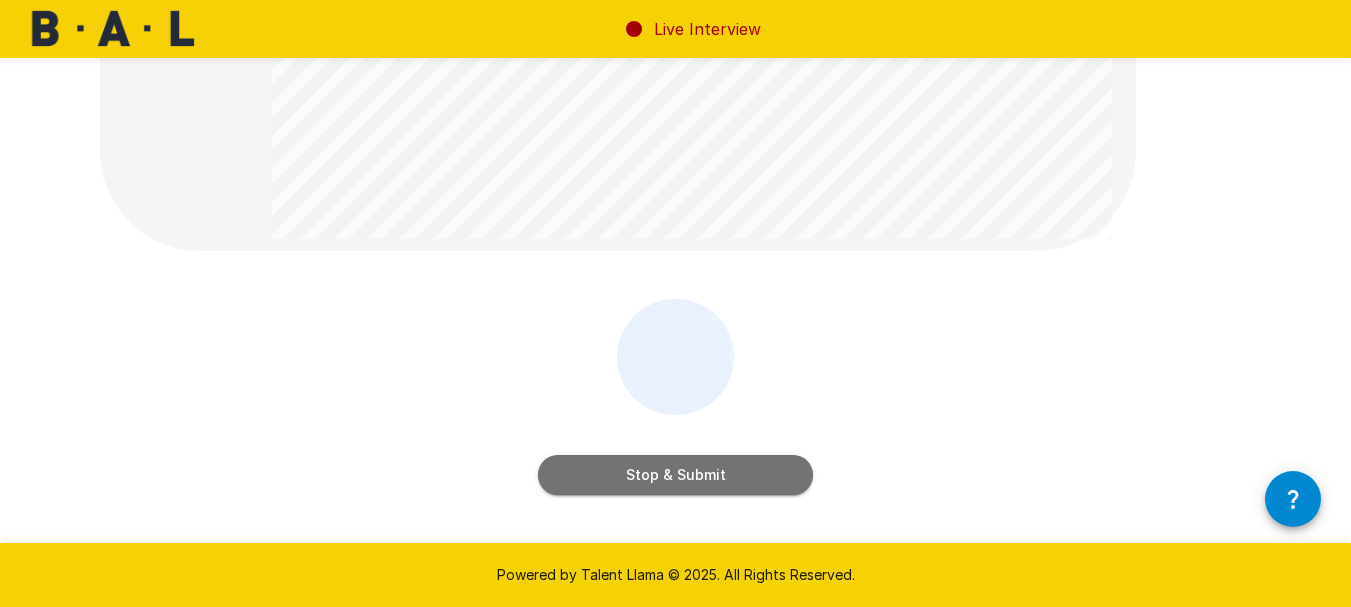 click on "Stop & Submit" at bounding box center [675, 475] 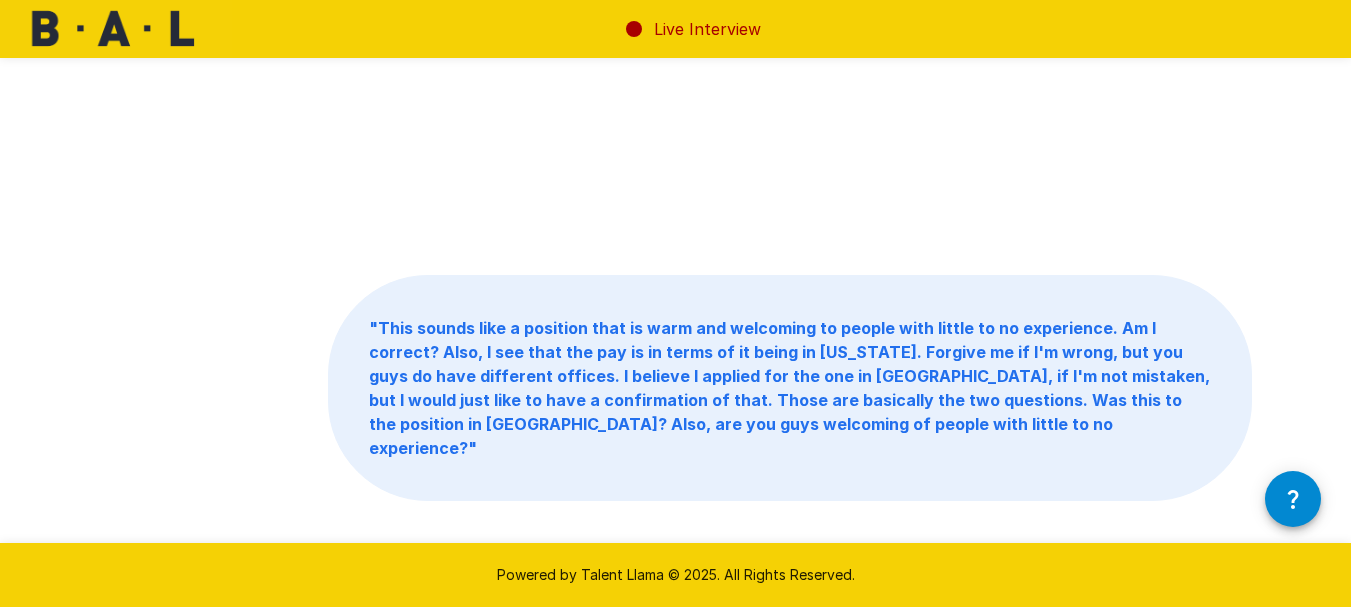 scroll, scrollTop: 420, scrollLeft: 0, axis: vertical 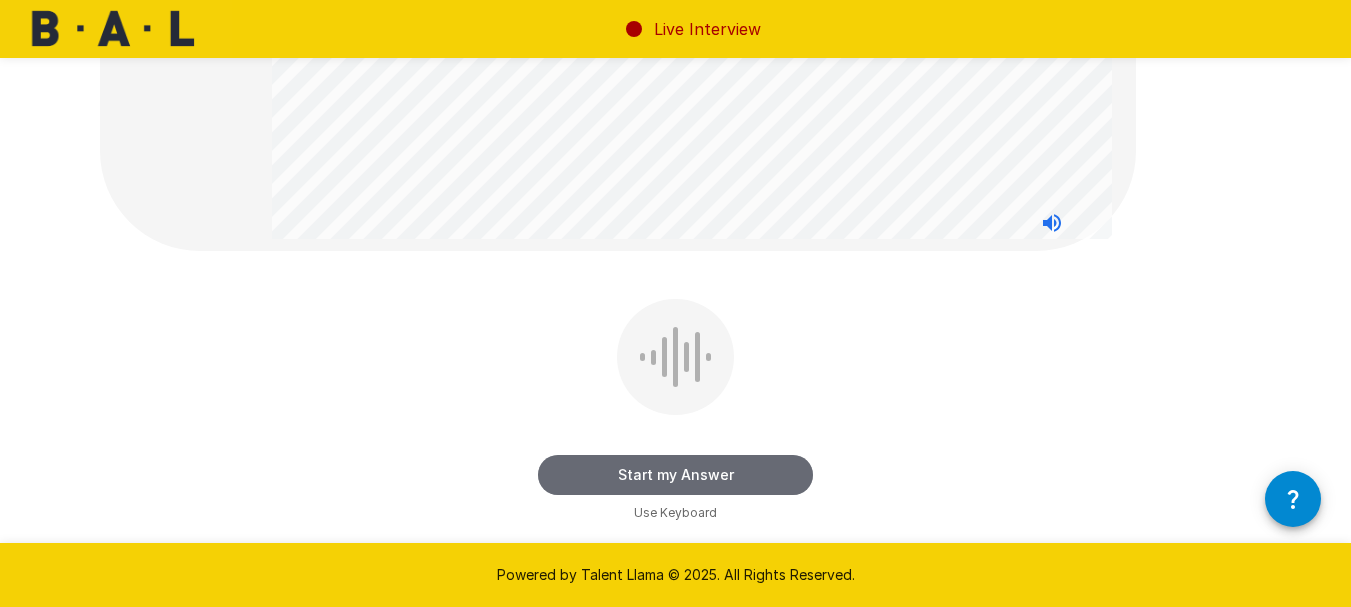 click on "Start my Answer" at bounding box center (675, 475) 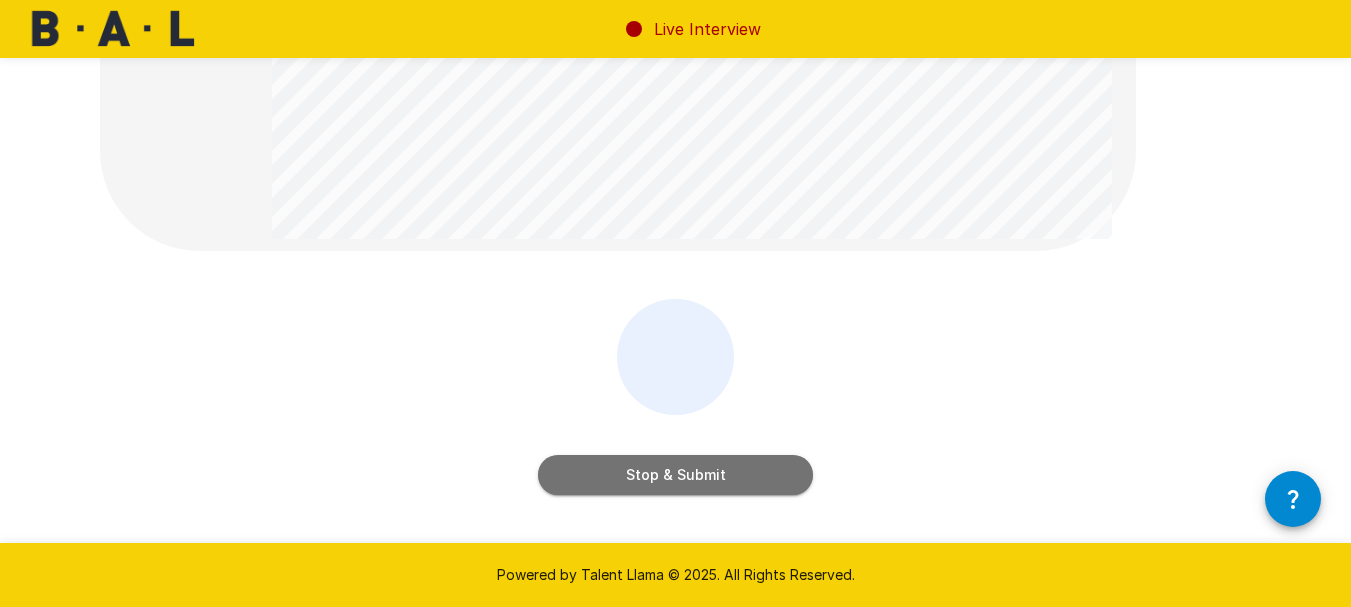 click on "Stop & Submit" at bounding box center [675, 475] 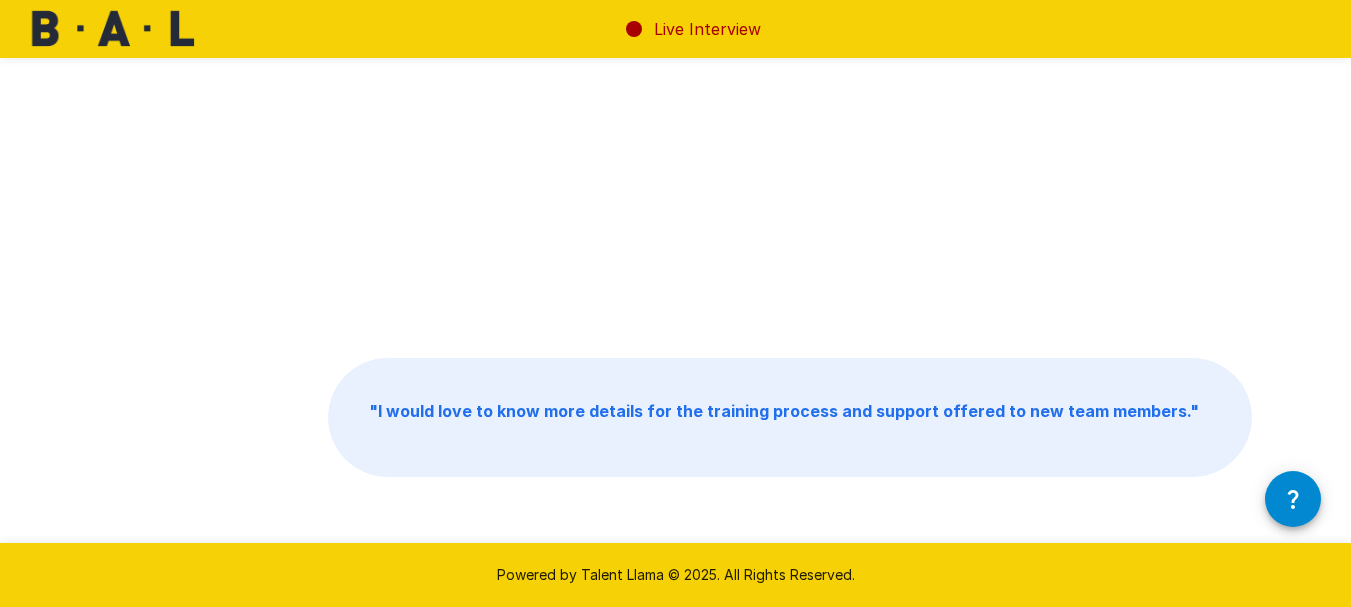 scroll, scrollTop: 303, scrollLeft: 0, axis: vertical 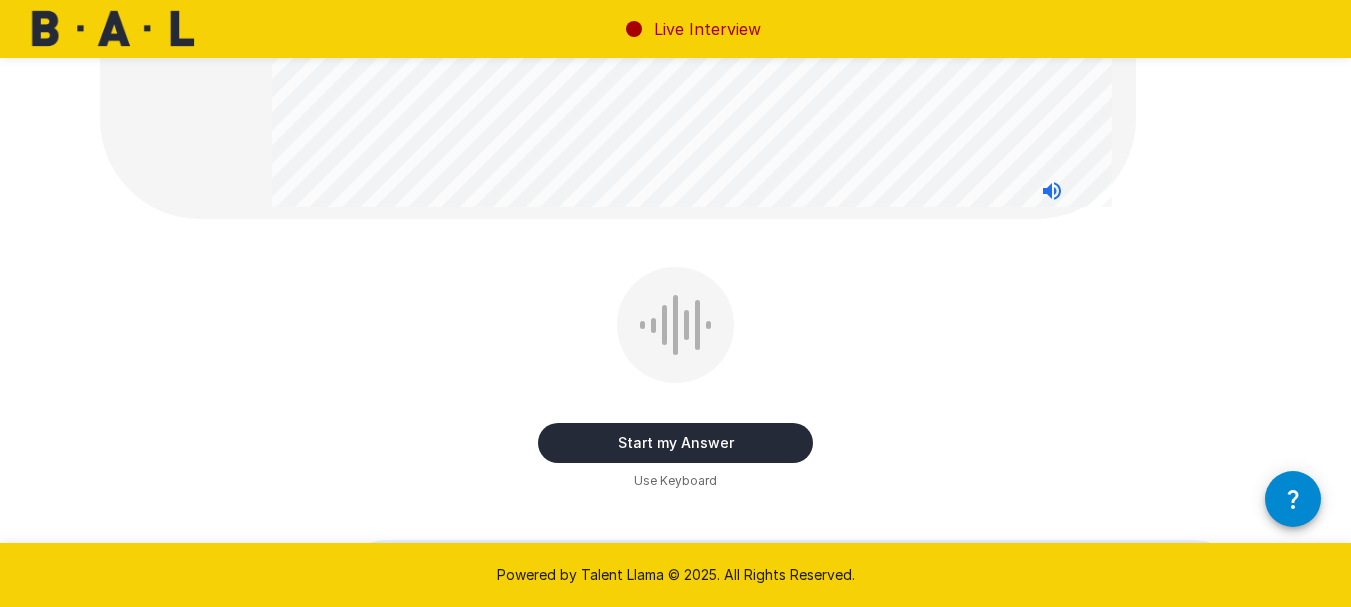 drag, startPoint x: 1317, startPoint y: 339, endPoint x: 1295, endPoint y: 235, distance: 106.30146 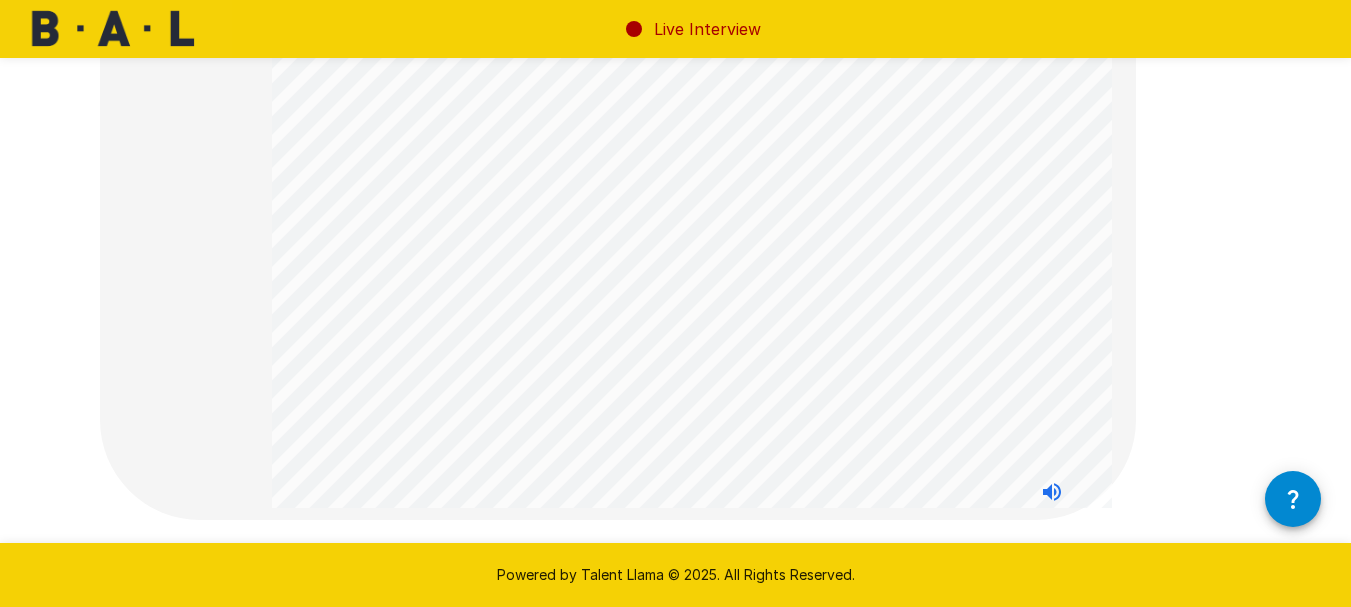 scroll, scrollTop: 178, scrollLeft: 0, axis: vertical 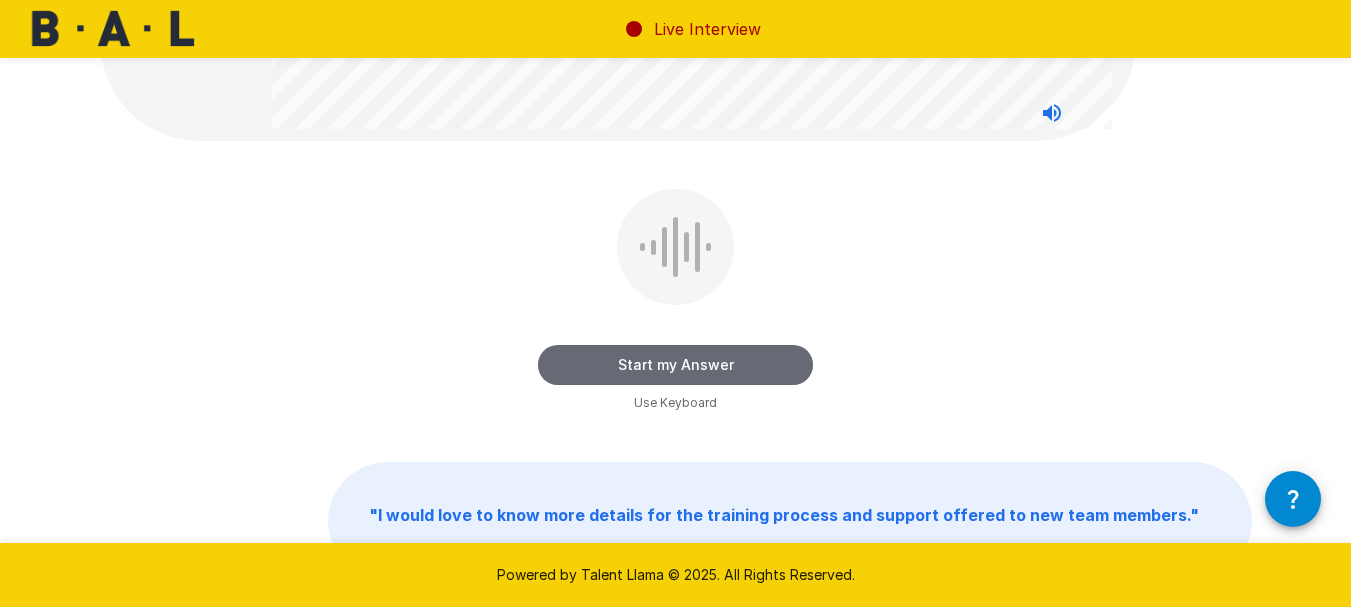 click on "Start my Answer" at bounding box center [675, 365] 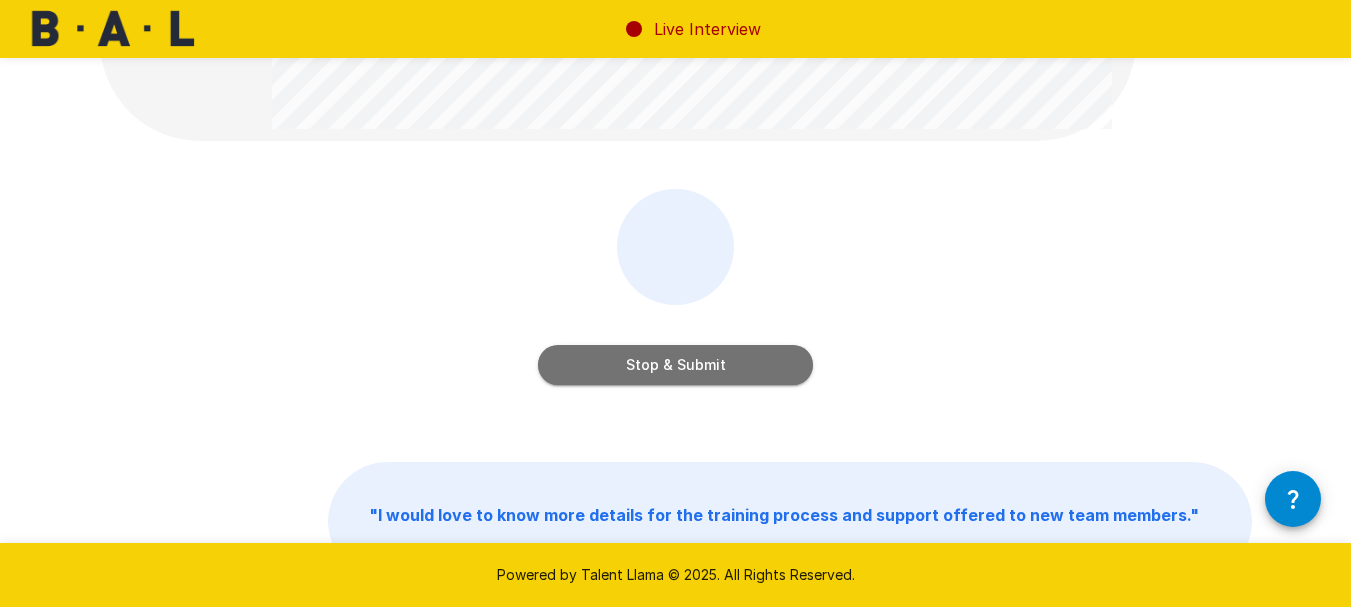 click on "Stop & Submit" at bounding box center [675, 365] 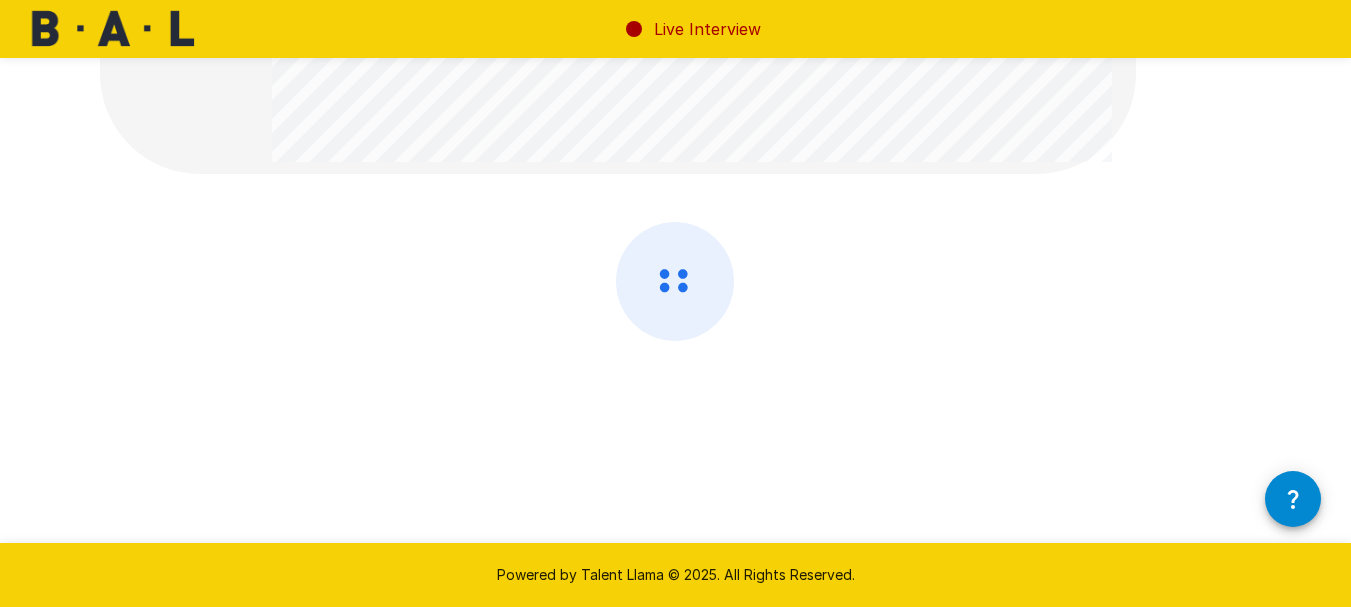 scroll, scrollTop: 224, scrollLeft: 0, axis: vertical 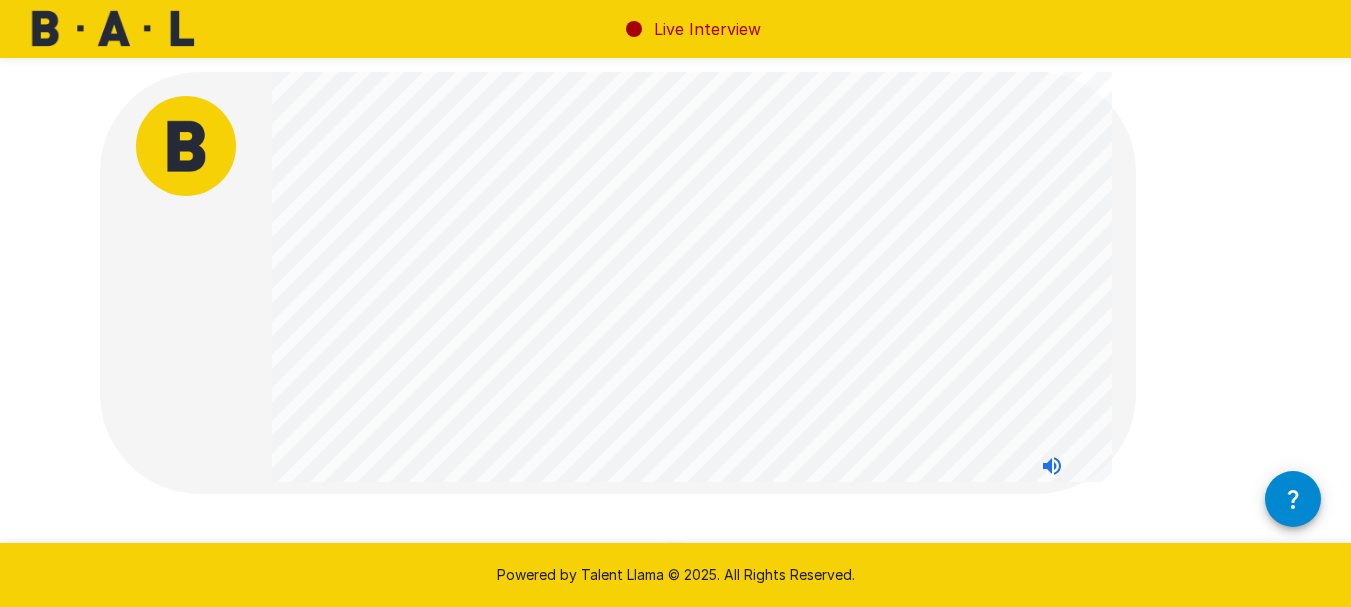 drag, startPoint x: 1342, startPoint y: 48, endPoint x: 1365, endPoint y: 135, distance: 89.98889 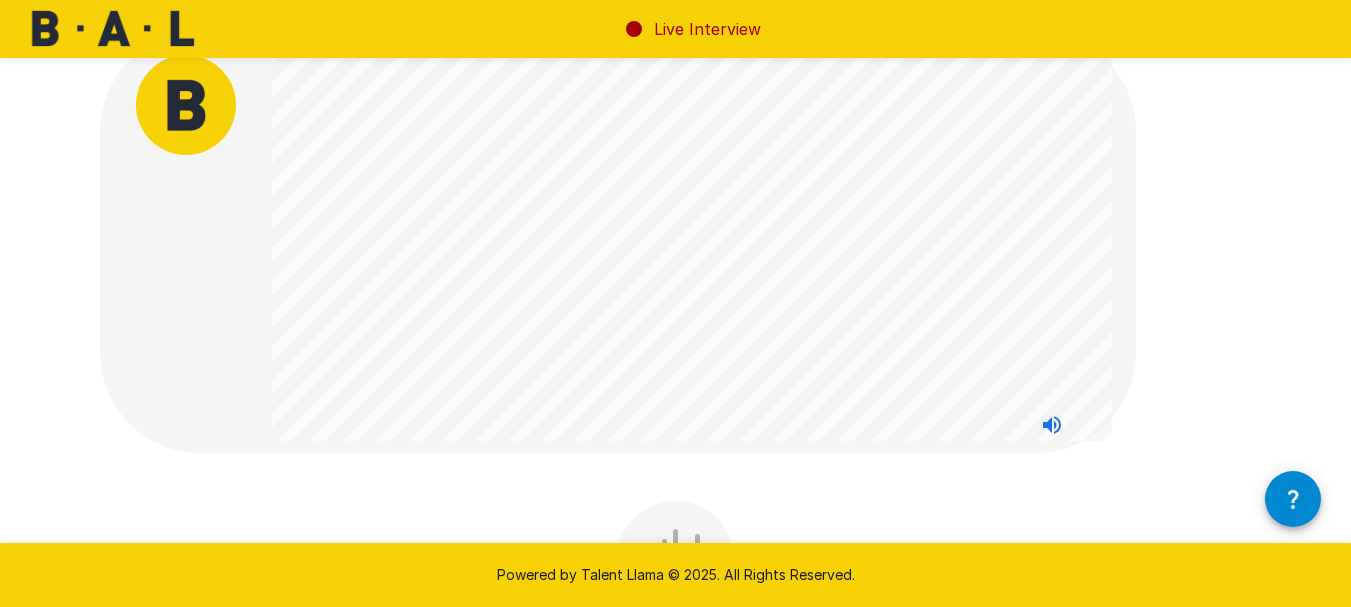 scroll, scrollTop: 50, scrollLeft: 0, axis: vertical 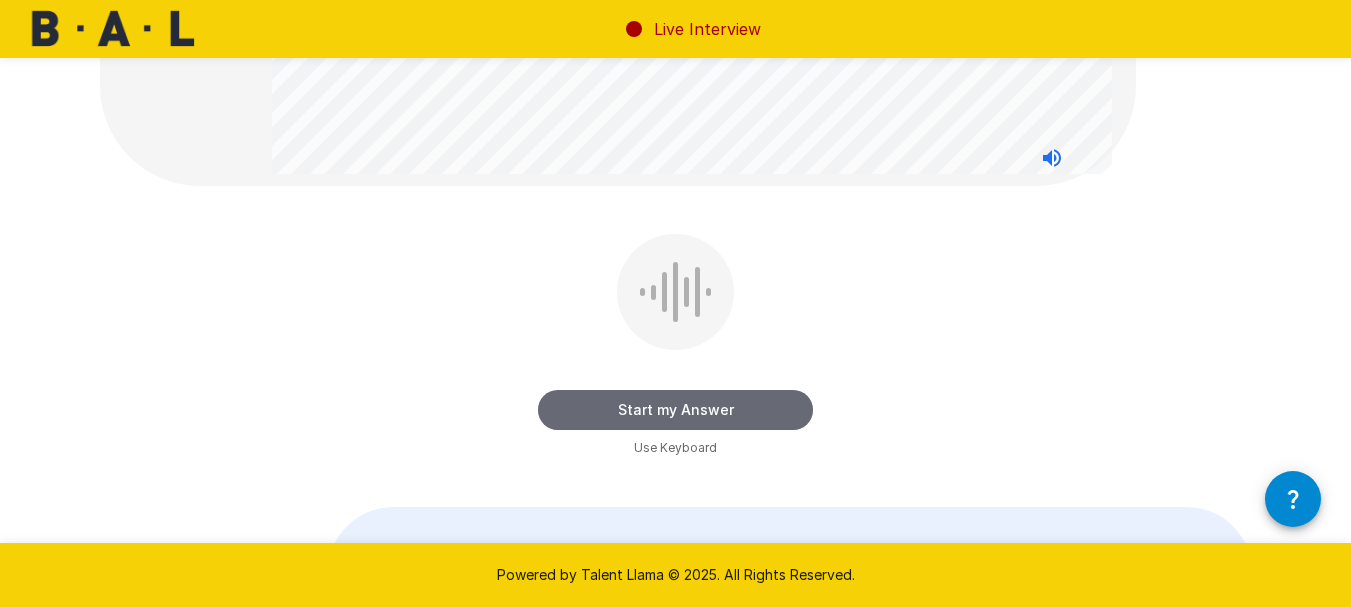click on "Start my Answer" at bounding box center (675, 410) 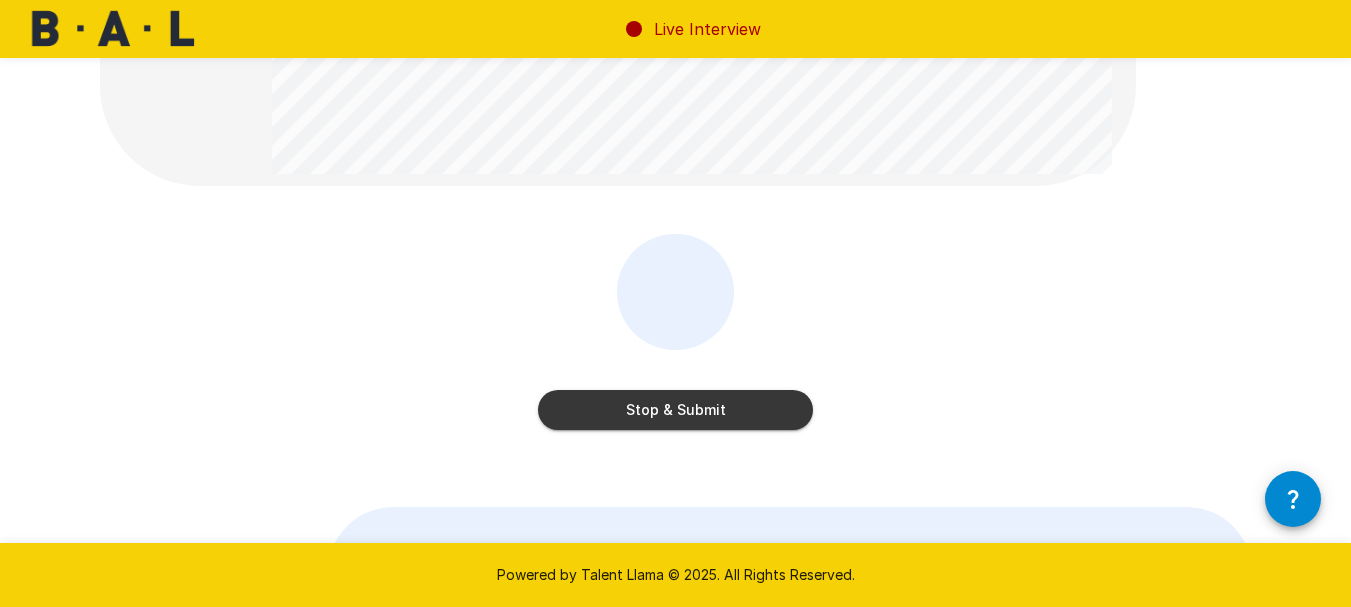 click on "Stop & Submit" at bounding box center [675, 410] 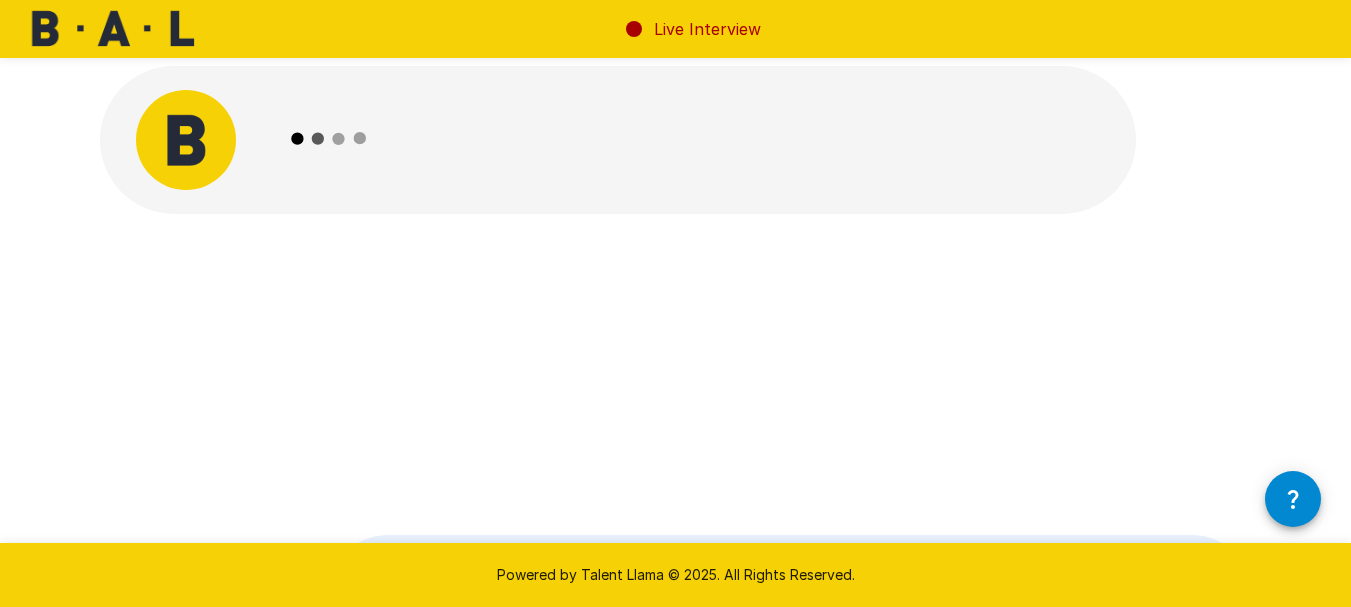 scroll, scrollTop: 0, scrollLeft: 0, axis: both 